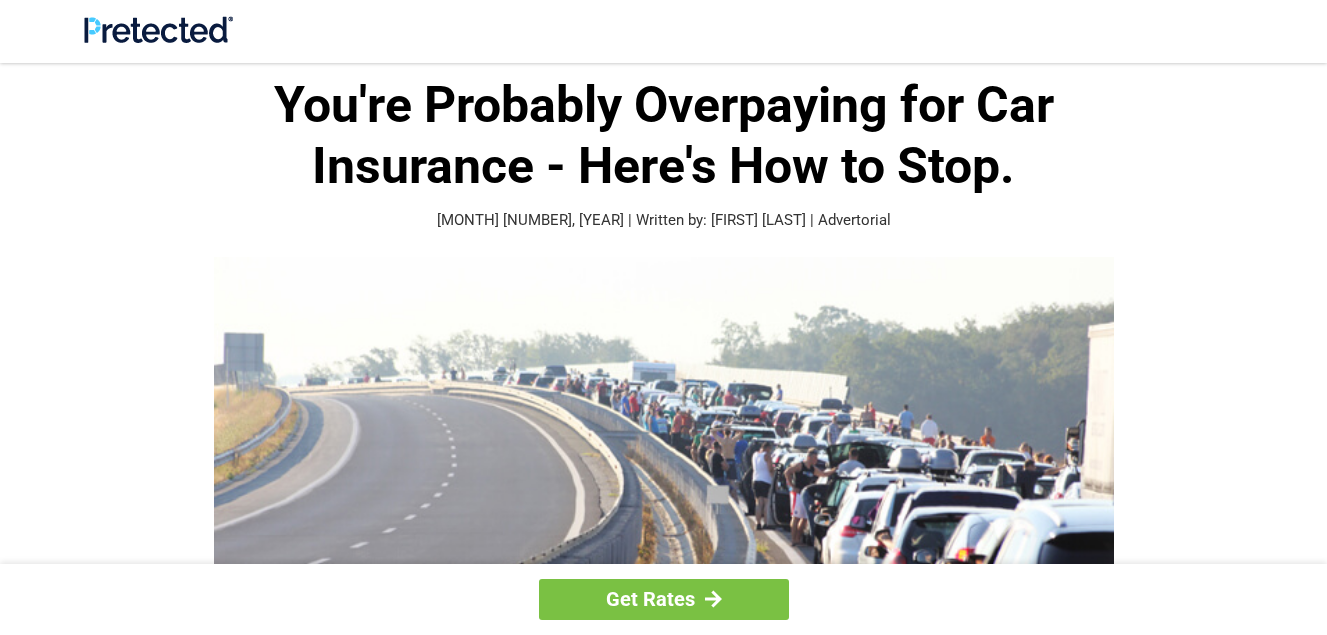 scroll, scrollTop: 0, scrollLeft: 0, axis: both 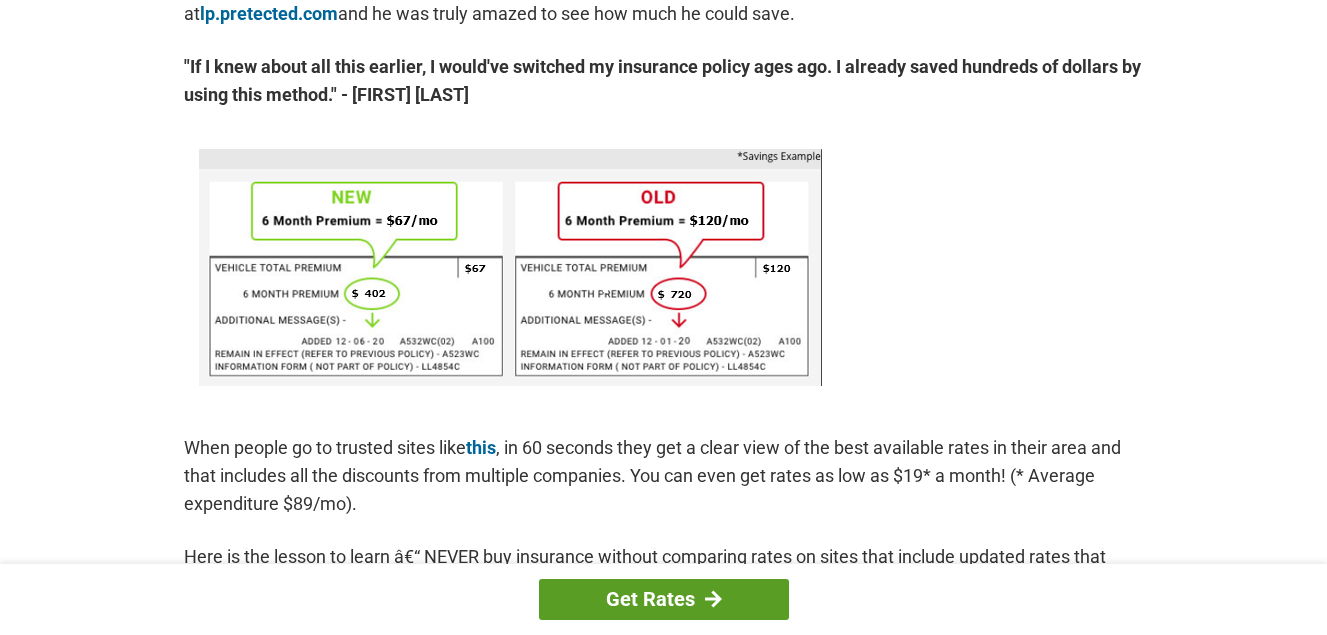 click on "Get Rates" at bounding box center [664, 599] 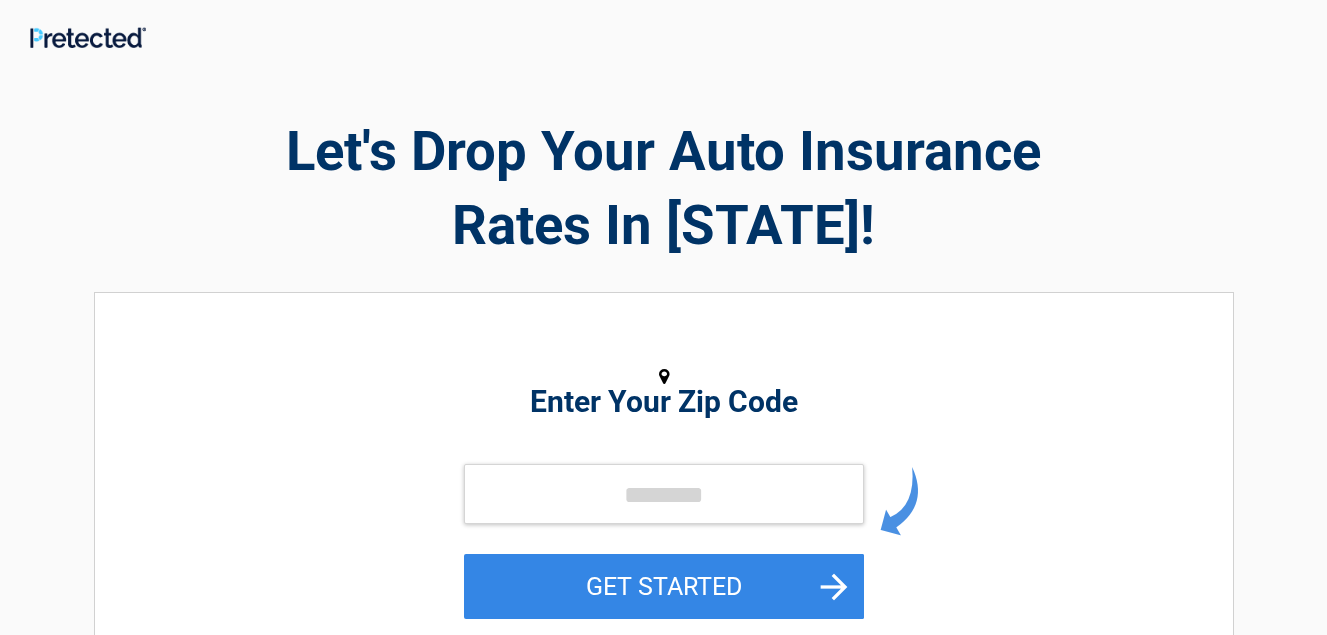 scroll, scrollTop: 0, scrollLeft: 0, axis: both 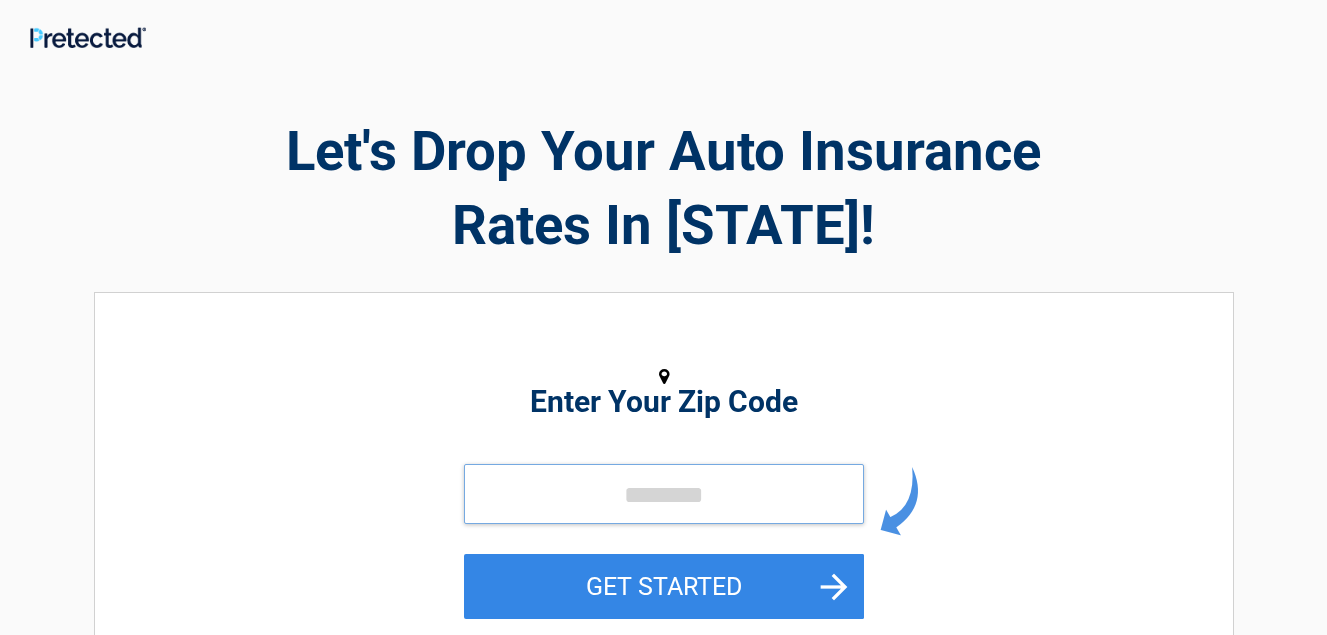 click at bounding box center [664, 494] 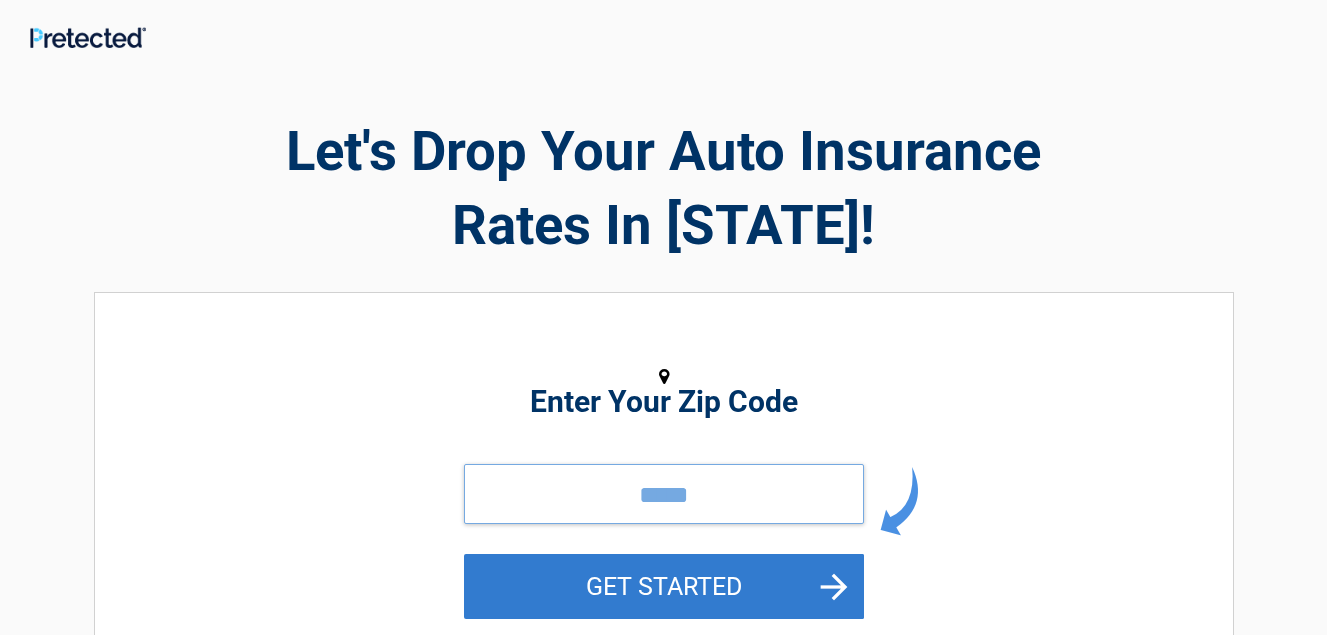 type on "*****" 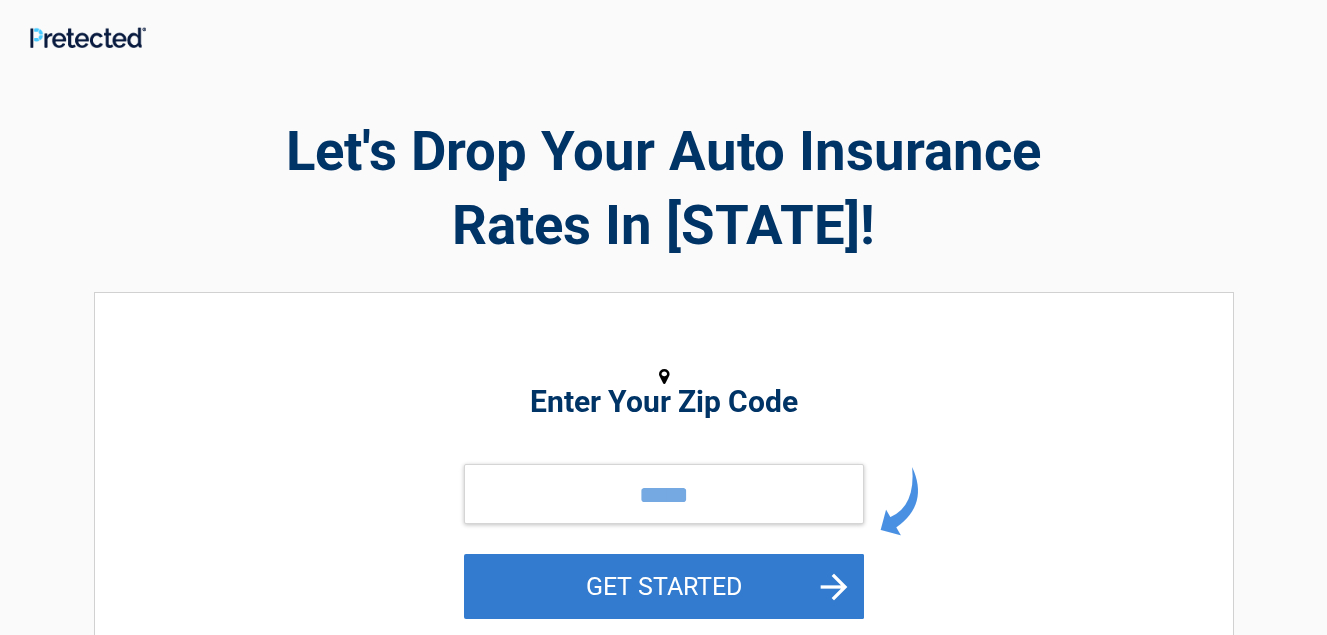 click on "GET STARTED" at bounding box center [664, 586] 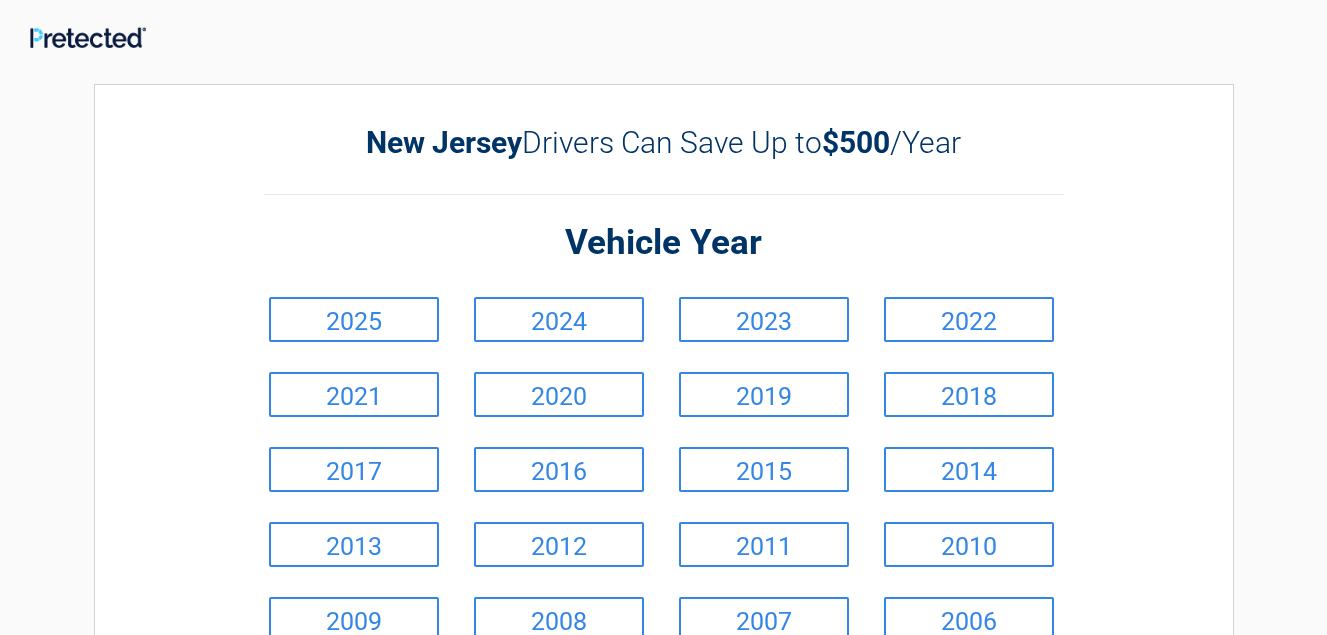 drag, startPoint x: 693, startPoint y: 577, endPoint x: 1176, endPoint y: 337, distance: 539.34125 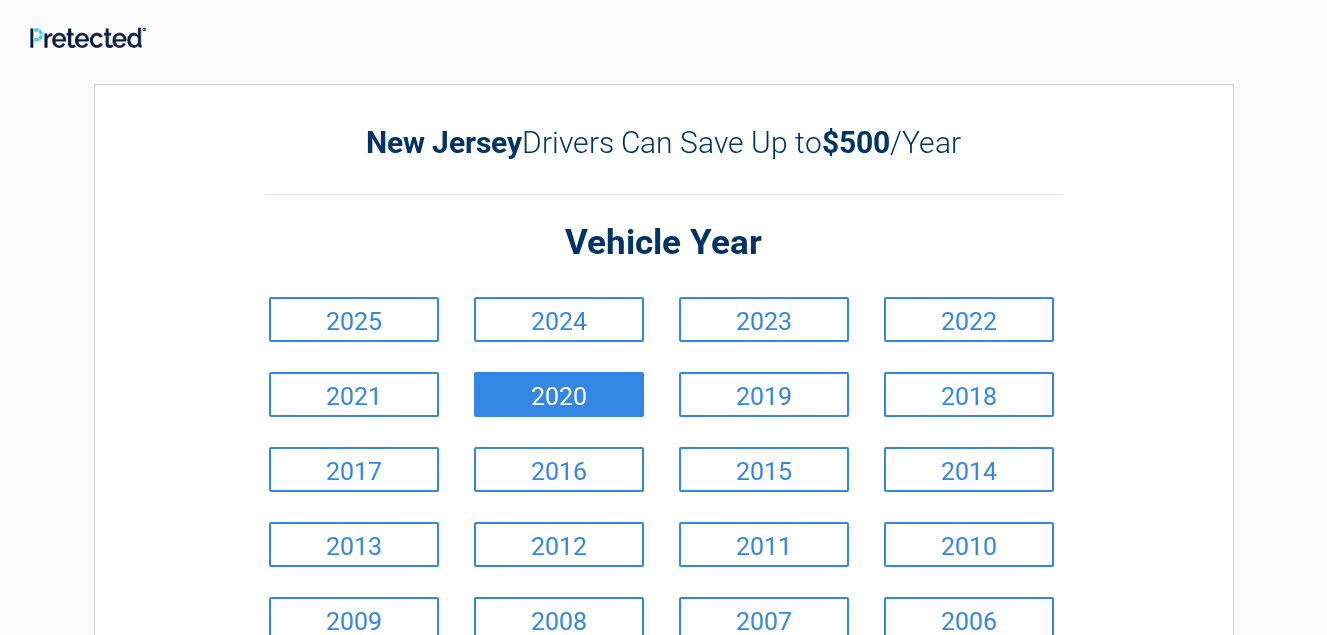 click on "2020" at bounding box center (559, 394) 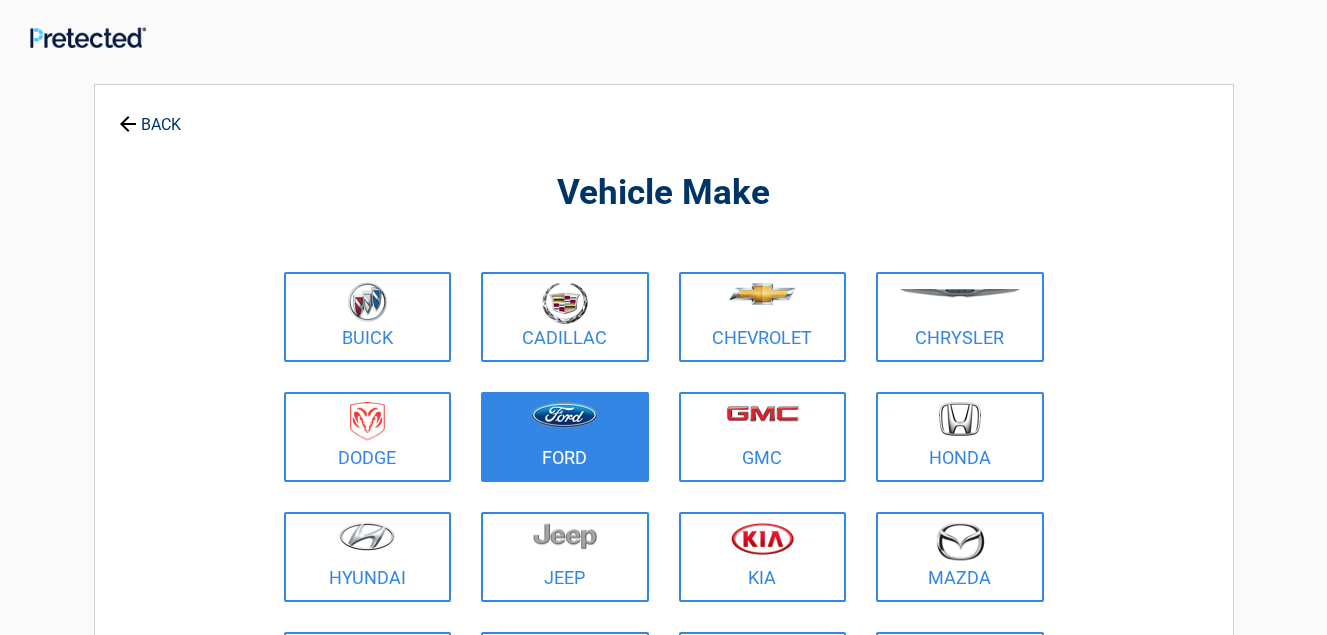 click at bounding box center [564, 415] 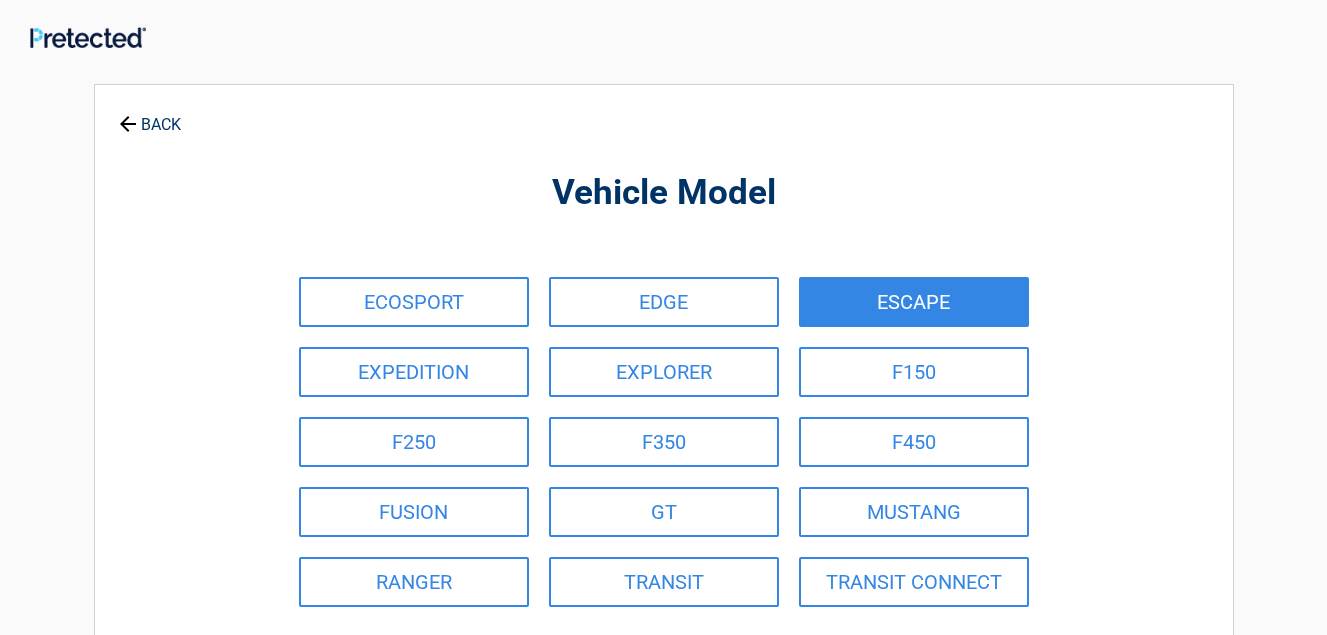 click on "ESCAPE" at bounding box center (914, 302) 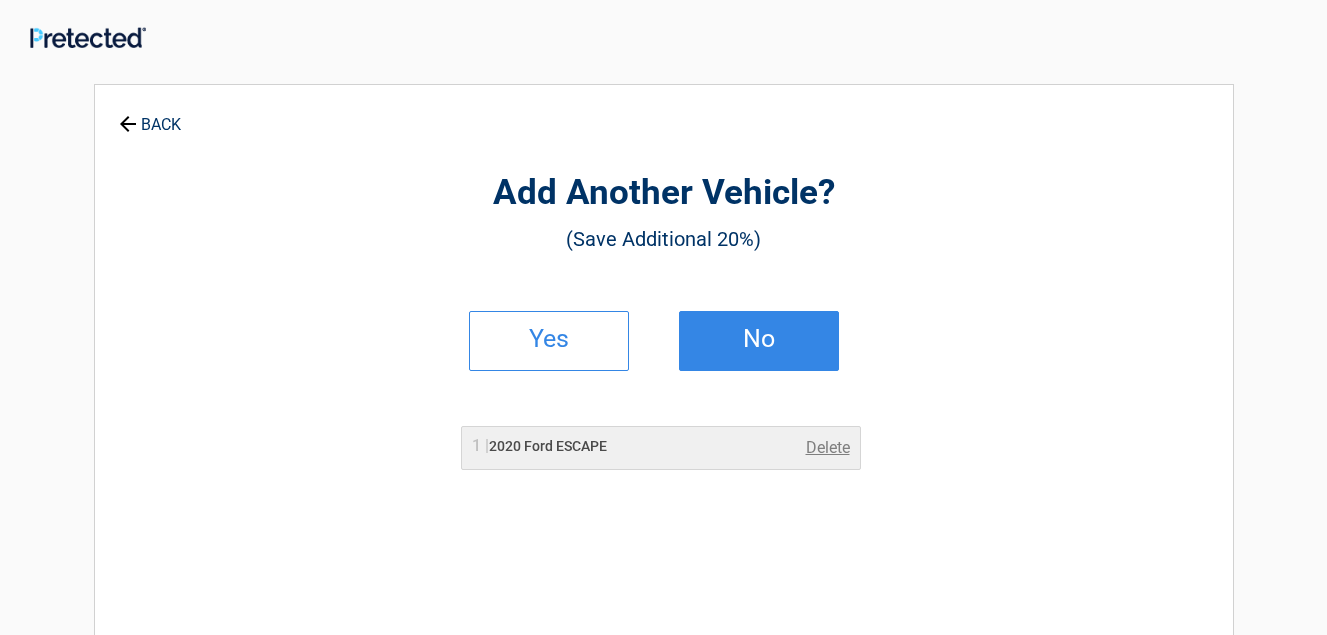 click on "No" at bounding box center [759, 339] 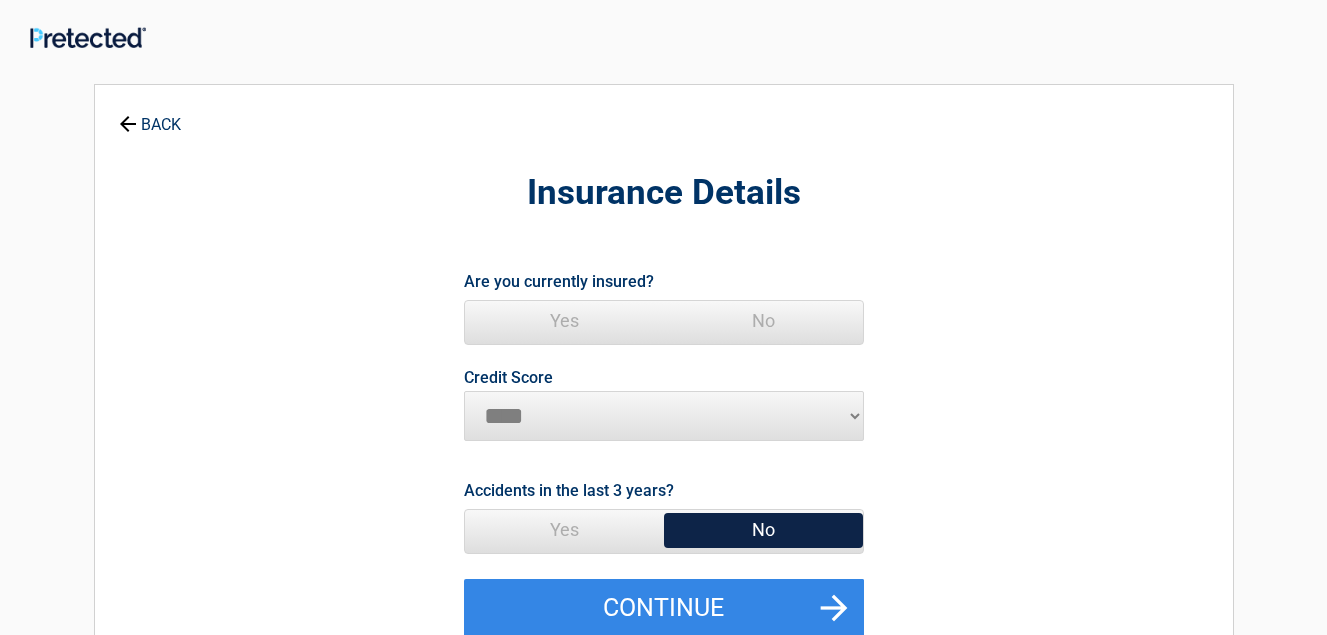 click on "Yes" at bounding box center (564, 321) 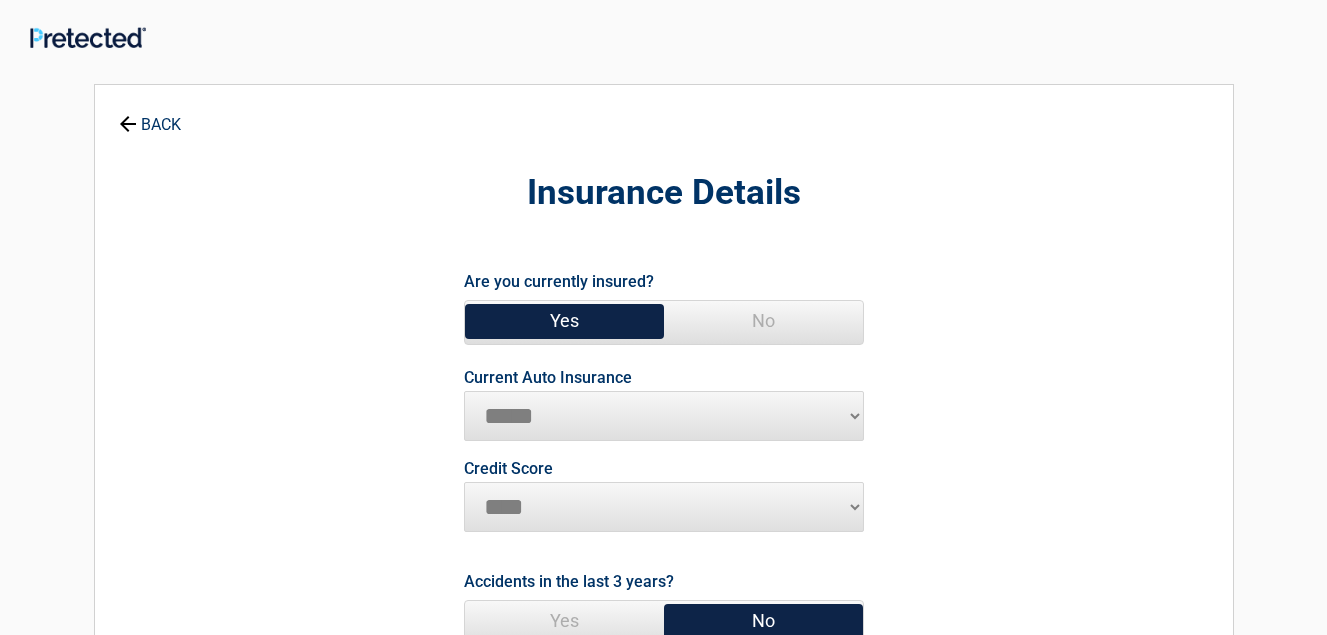 click on "**********" at bounding box center [664, 416] 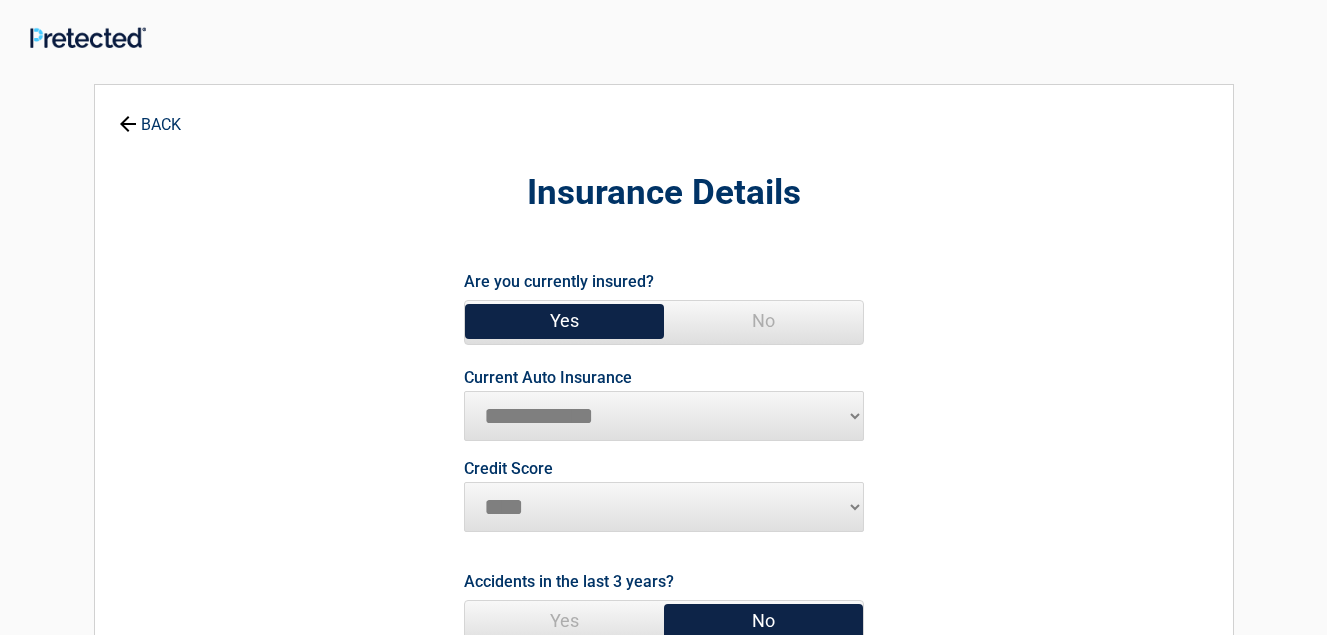 click on "**********" at bounding box center [664, 416] 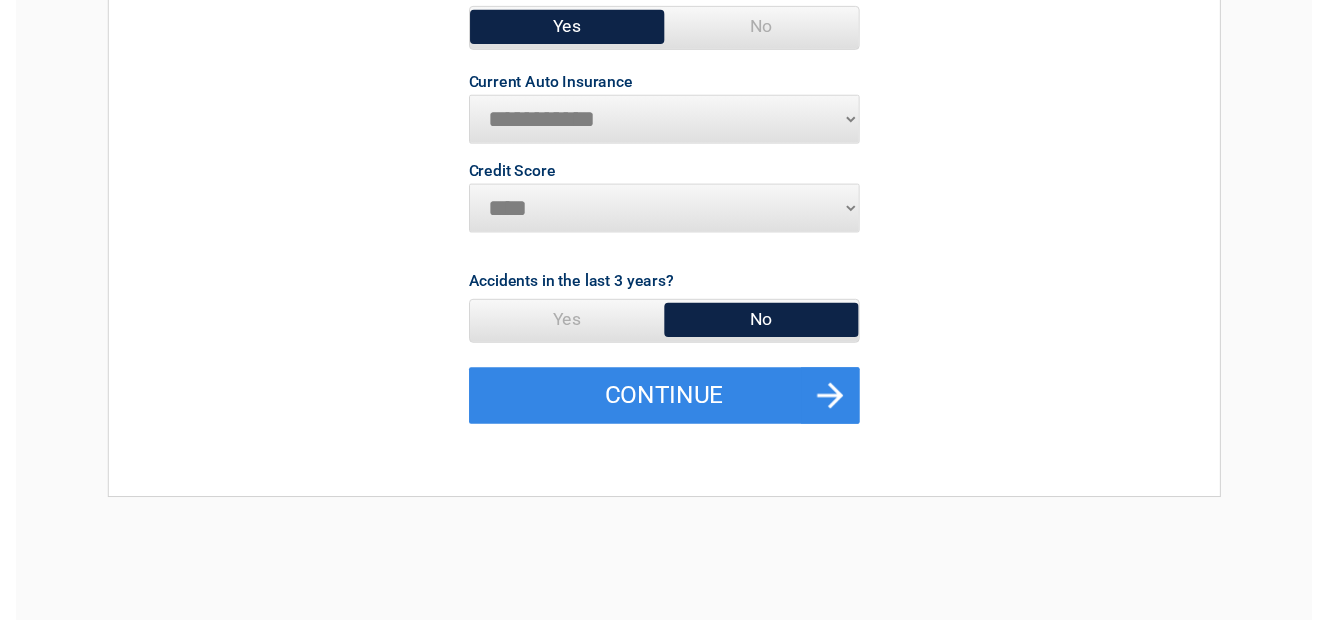 scroll, scrollTop: 300, scrollLeft: 0, axis: vertical 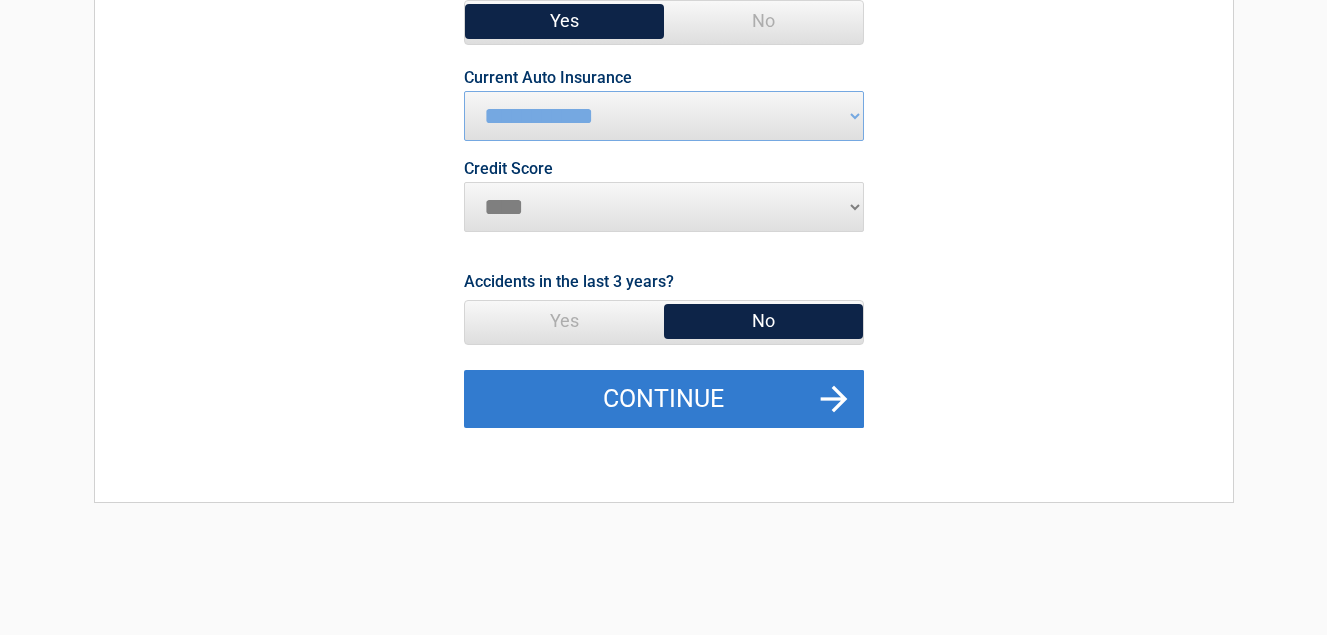 click on "Continue" at bounding box center (664, 399) 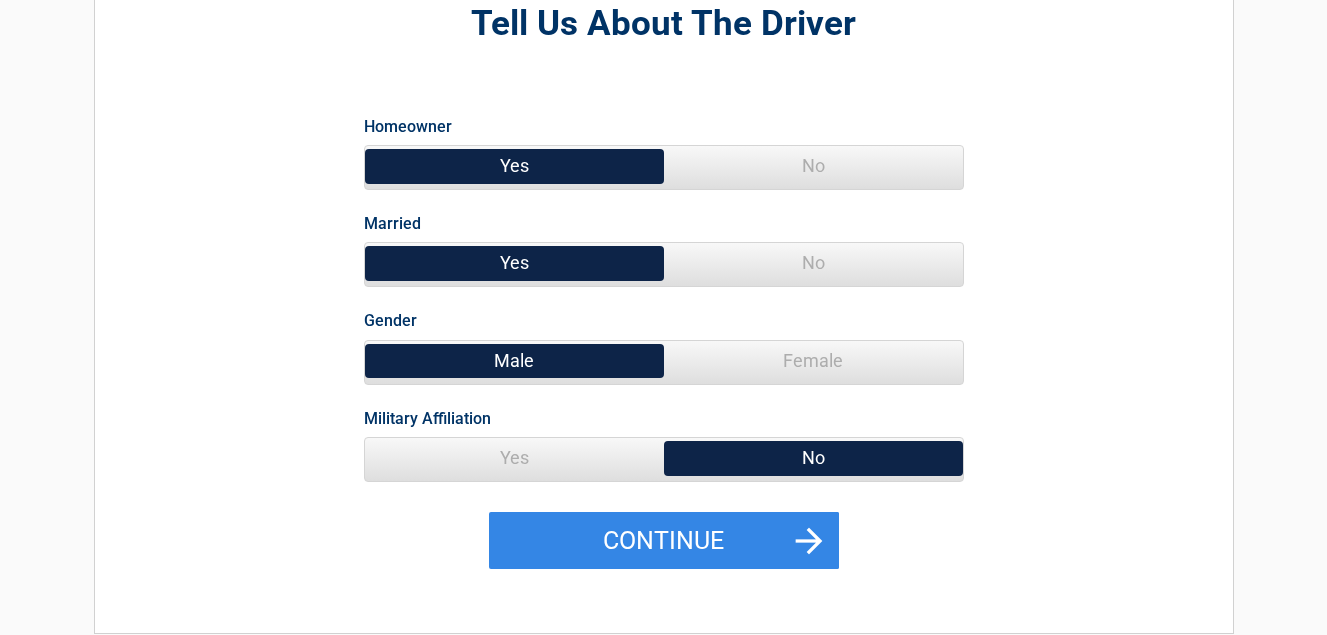scroll, scrollTop: 0, scrollLeft: 0, axis: both 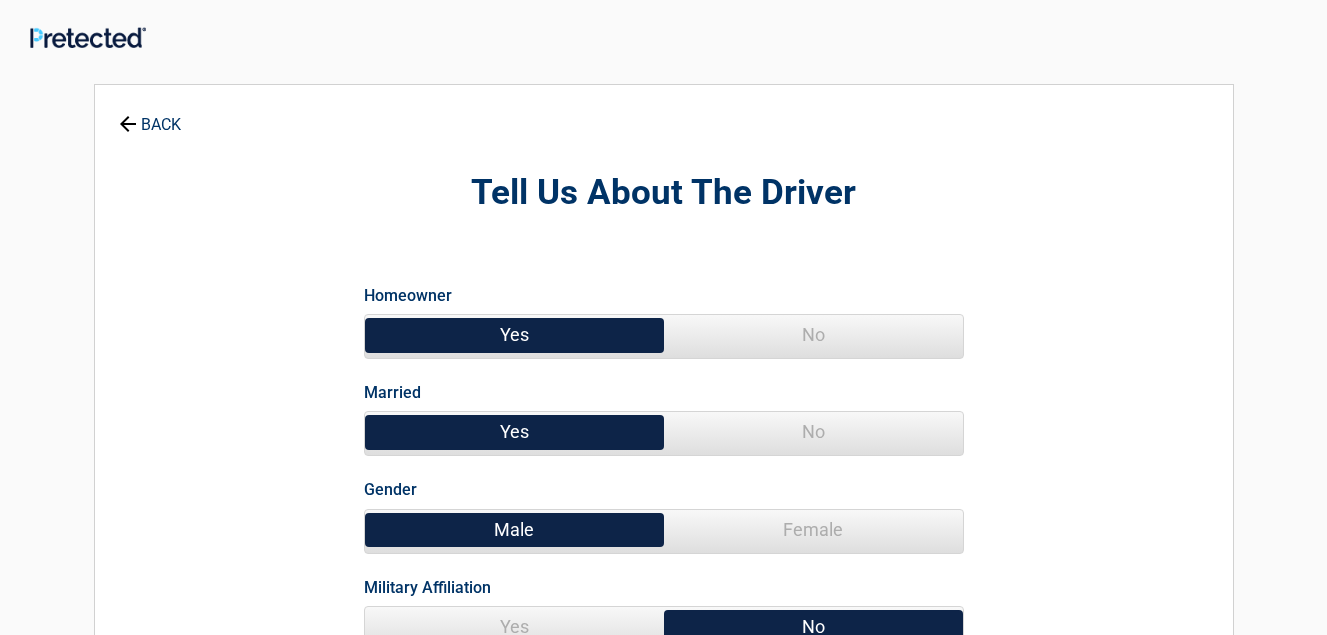 click on "No" at bounding box center (813, 432) 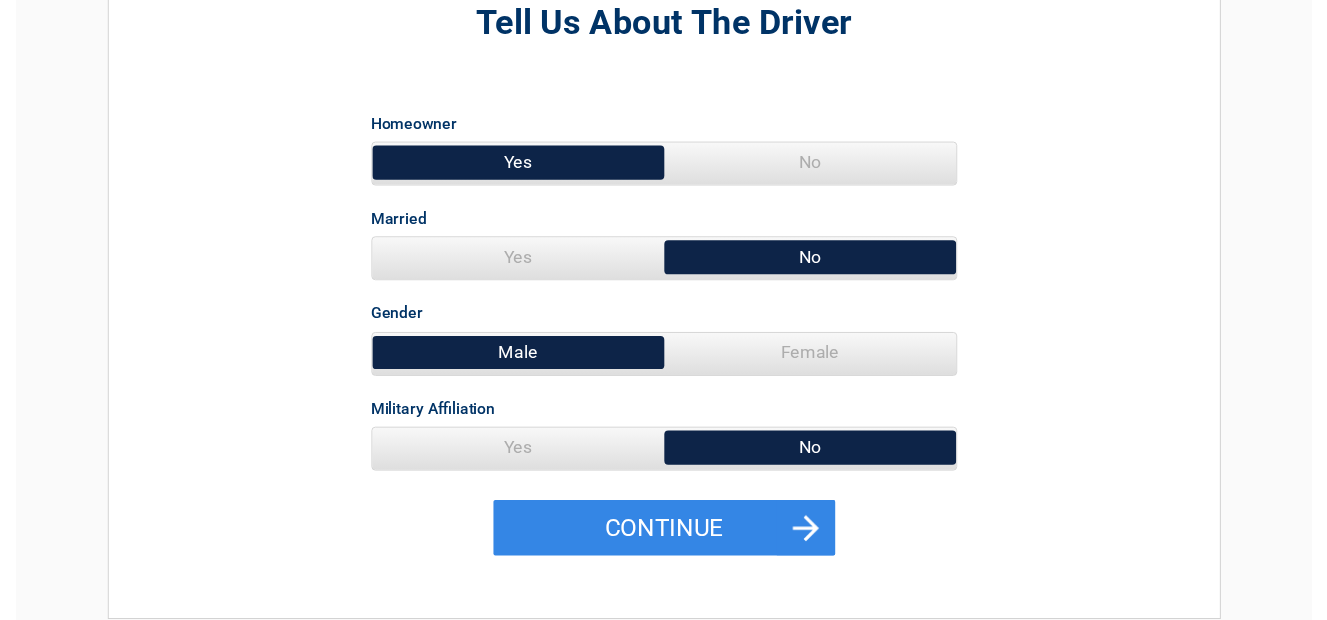 scroll, scrollTop: 200, scrollLeft: 0, axis: vertical 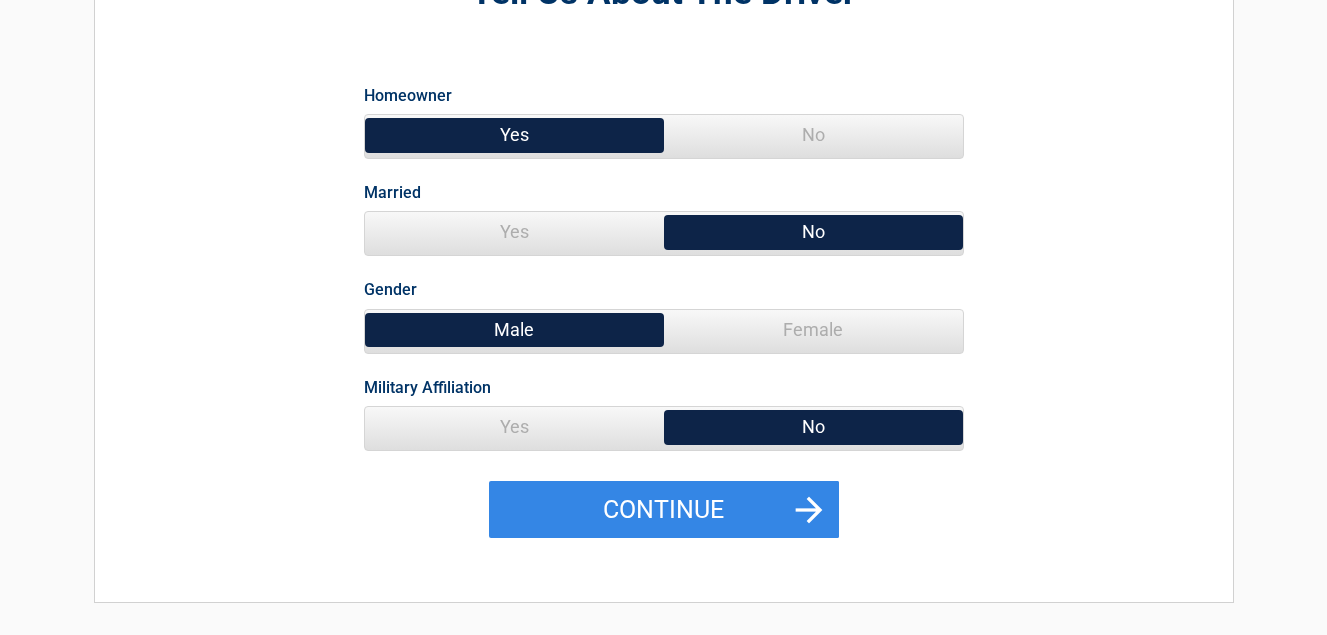 click on "Yes" at bounding box center [514, 427] 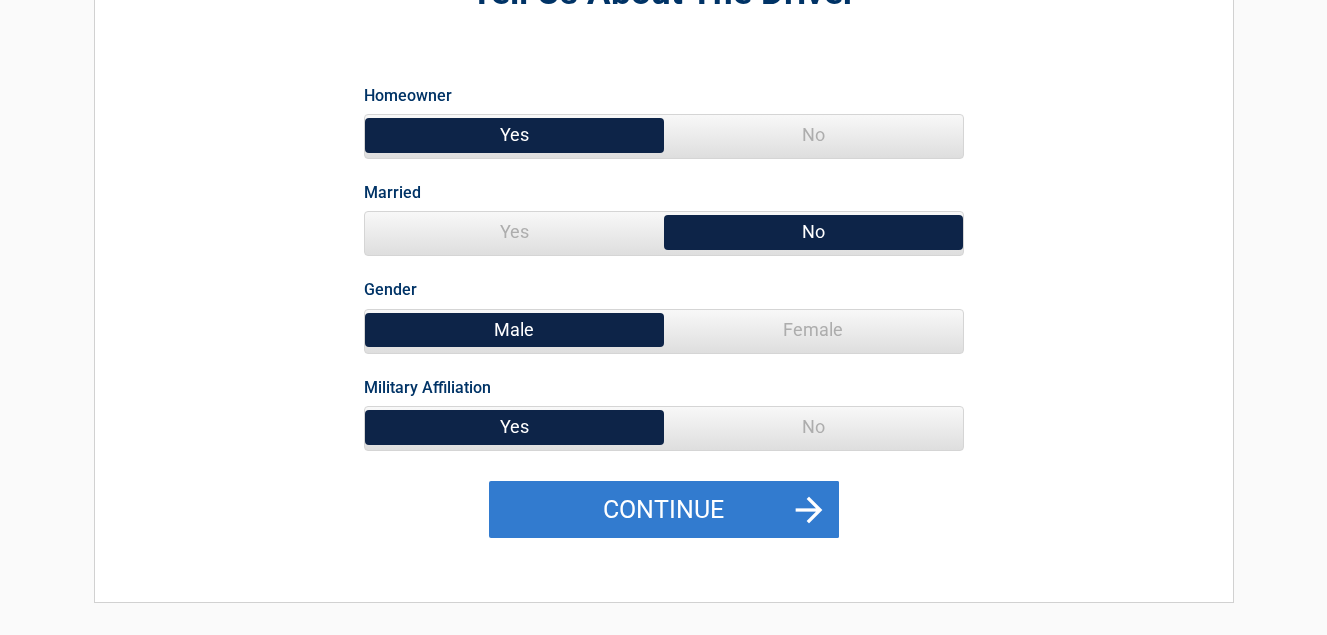 click on "Continue" at bounding box center [664, 510] 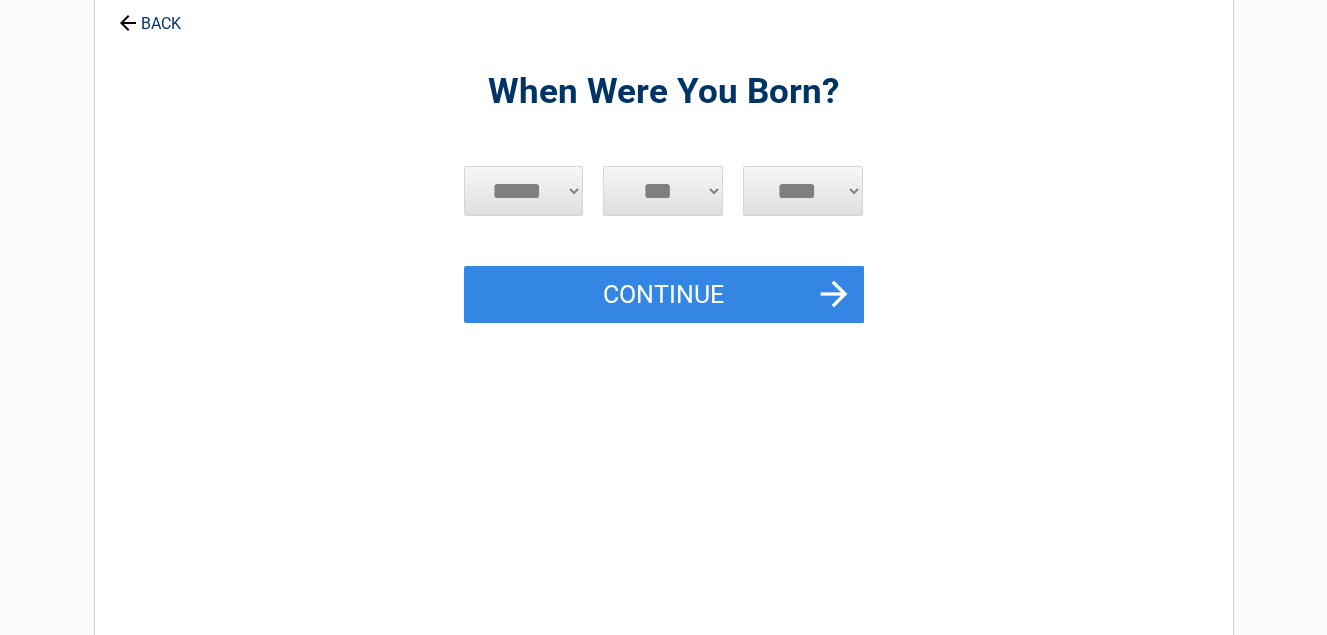 scroll, scrollTop: 0, scrollLeft: 0, axis: both 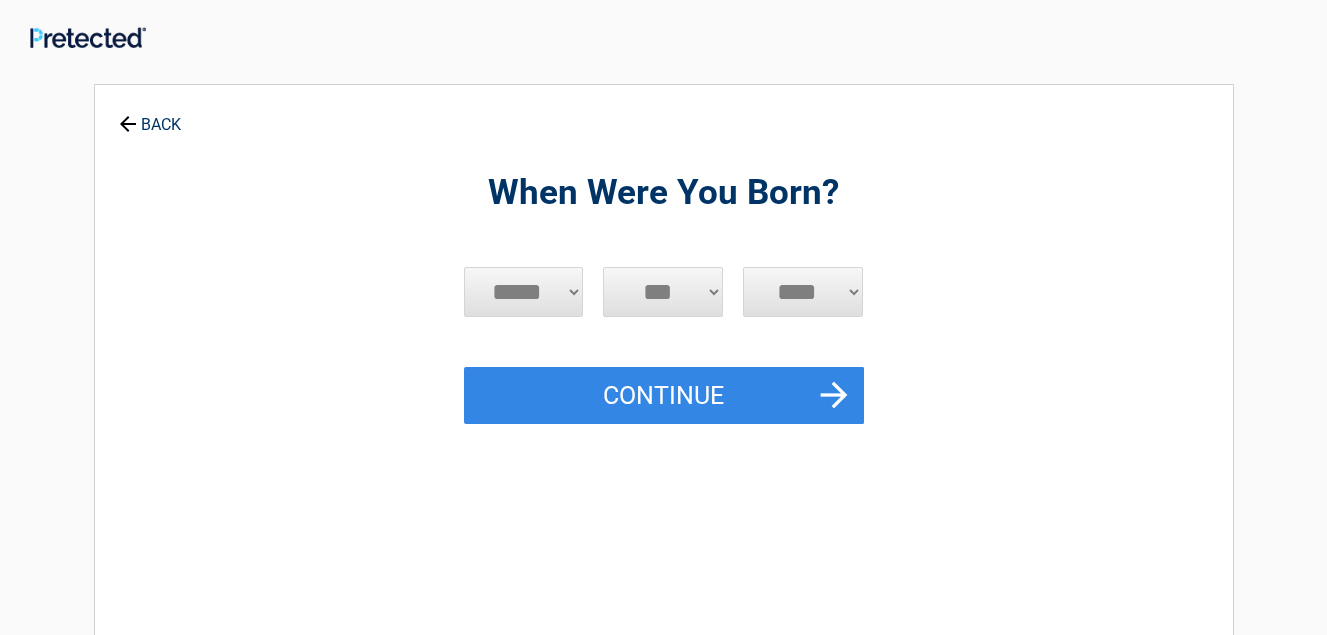 click on "*****
***
***
***
***
***
***
***
***
***
***
***
***" at bounding box center (524, 292) 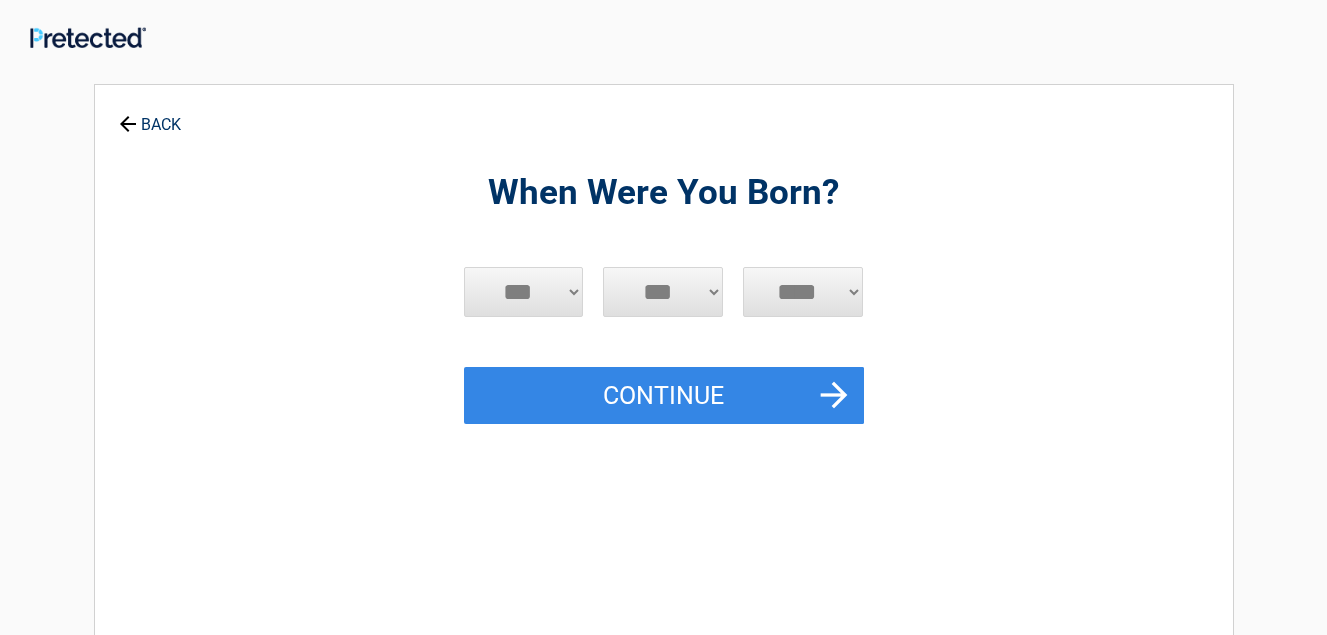 click on "*****
***
***
***
***
***
***
***
***
***
***
***
***" at bounding box center [524, 292] 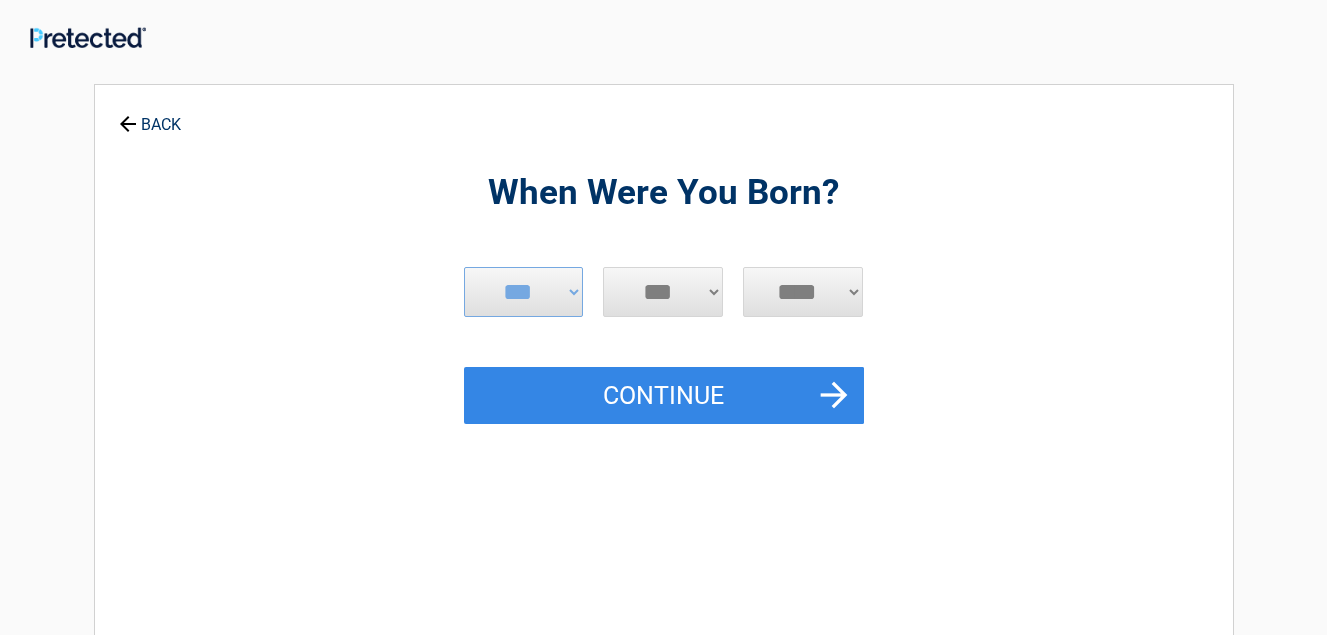 select on "**" 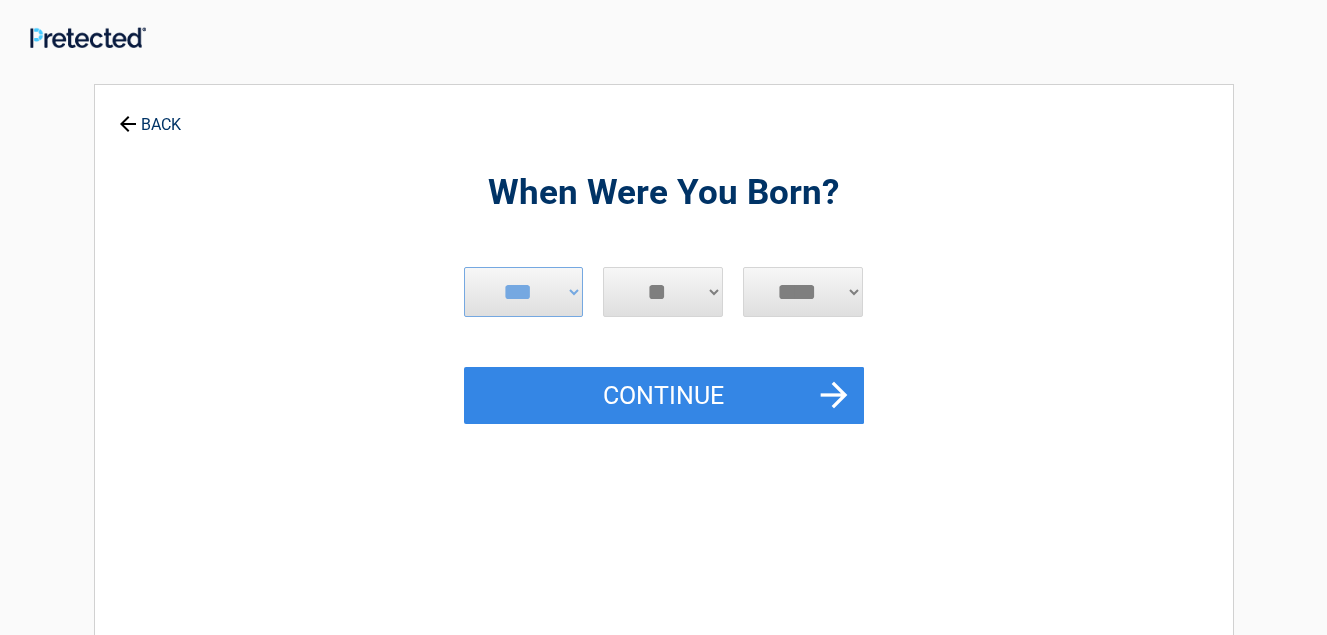 click on "*** * * * * * * * * * ** ** ** ** ** ** ** ** ** ** ** ** ** ** ** ** ** ** ** ** **" at bounding box center (663, 292) 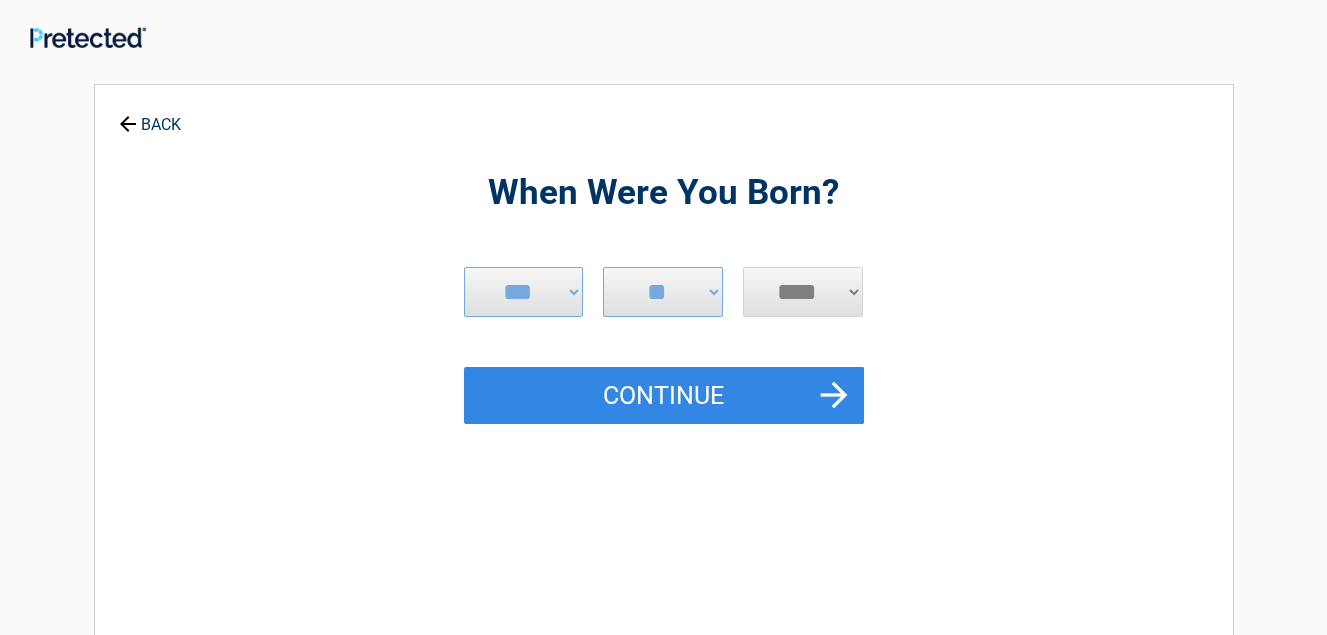 click on "****
****
****
****
****
****
****
****
****
****
****
****
****
****
****
****
****
****
****
****
****
****
****
****
****
****
****
****
****
****
****
****
****
****
****
****
****
****
****
****
****
****
****
****
****
****
****
****
****
****
****
****
****
****
****
****
****
****
****
****
****
****
****
****" at bounding box center [803, 292] 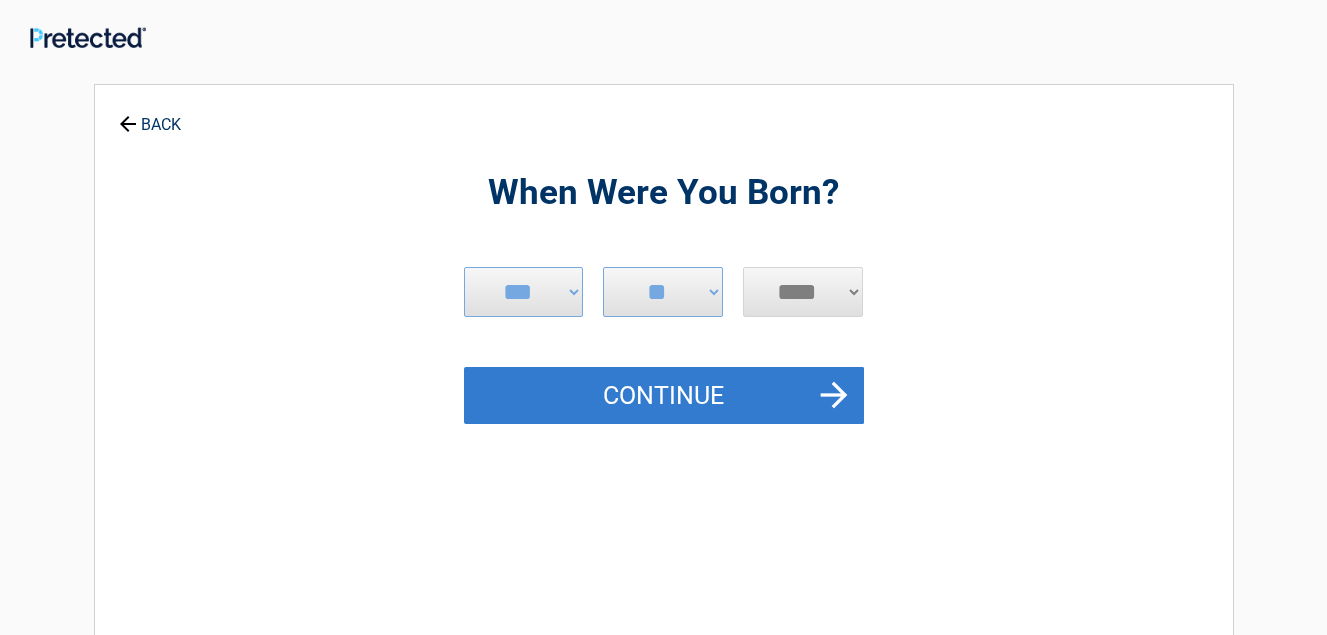 click on "Continue" at bounding box center [664, 396] 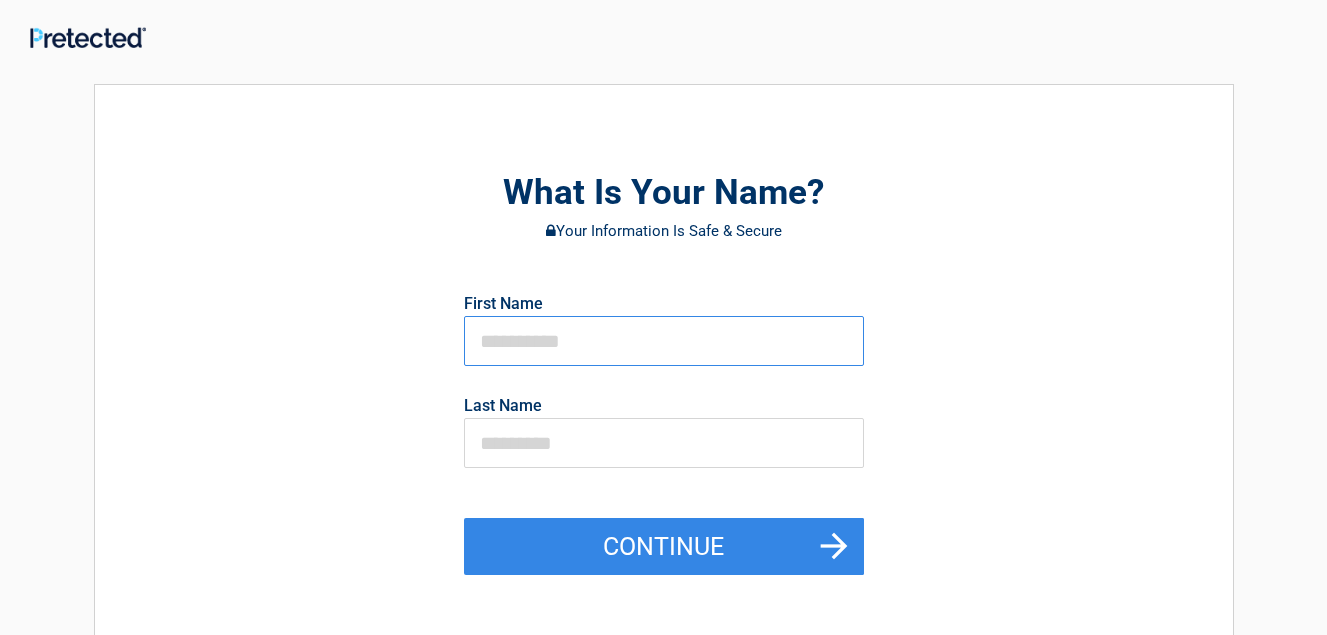 click at bounding box center [664, 341] 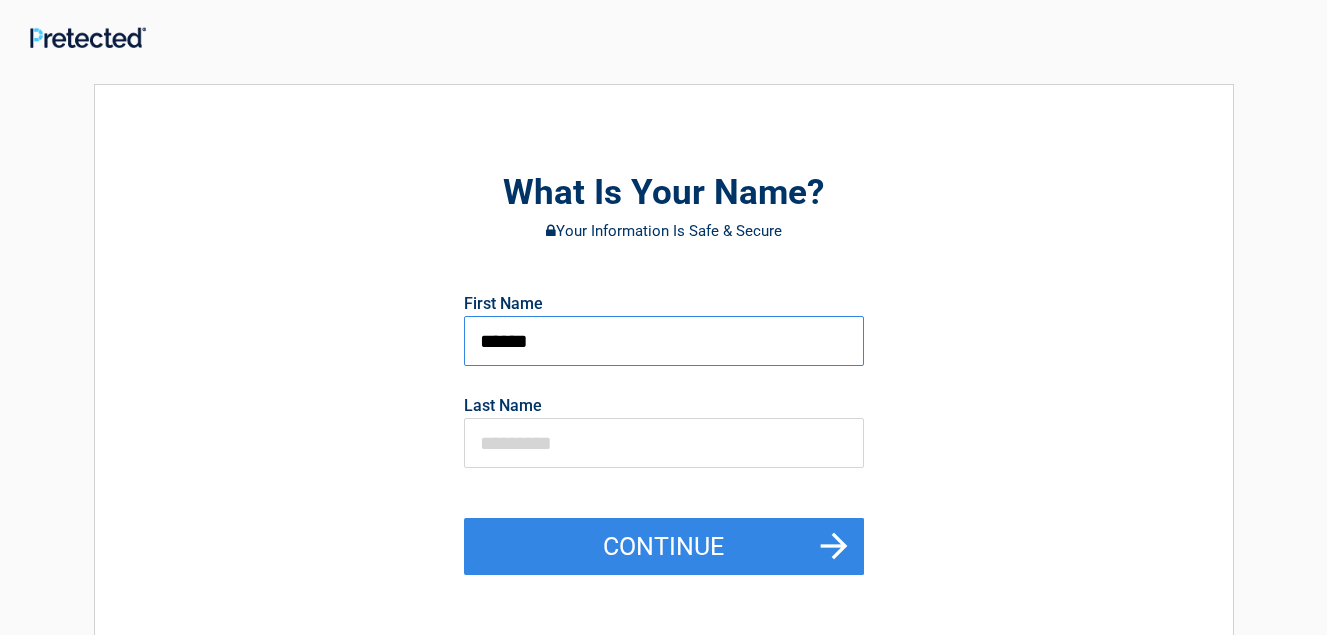 type on "******" 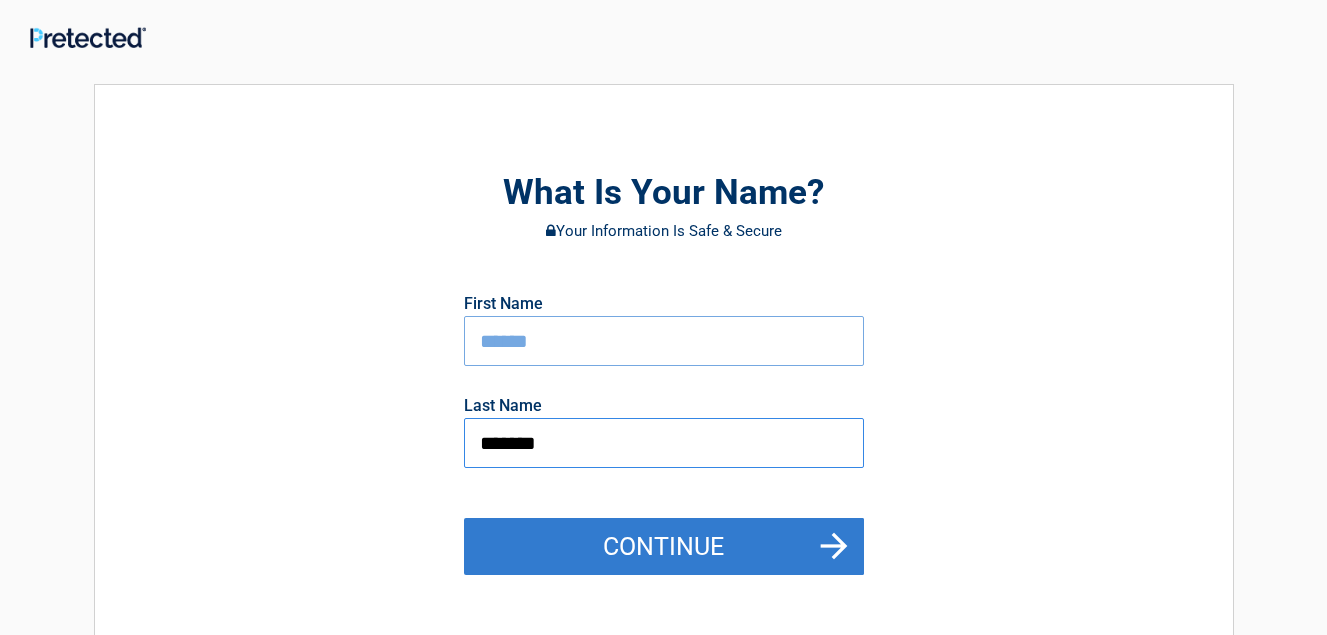 type on "*******" 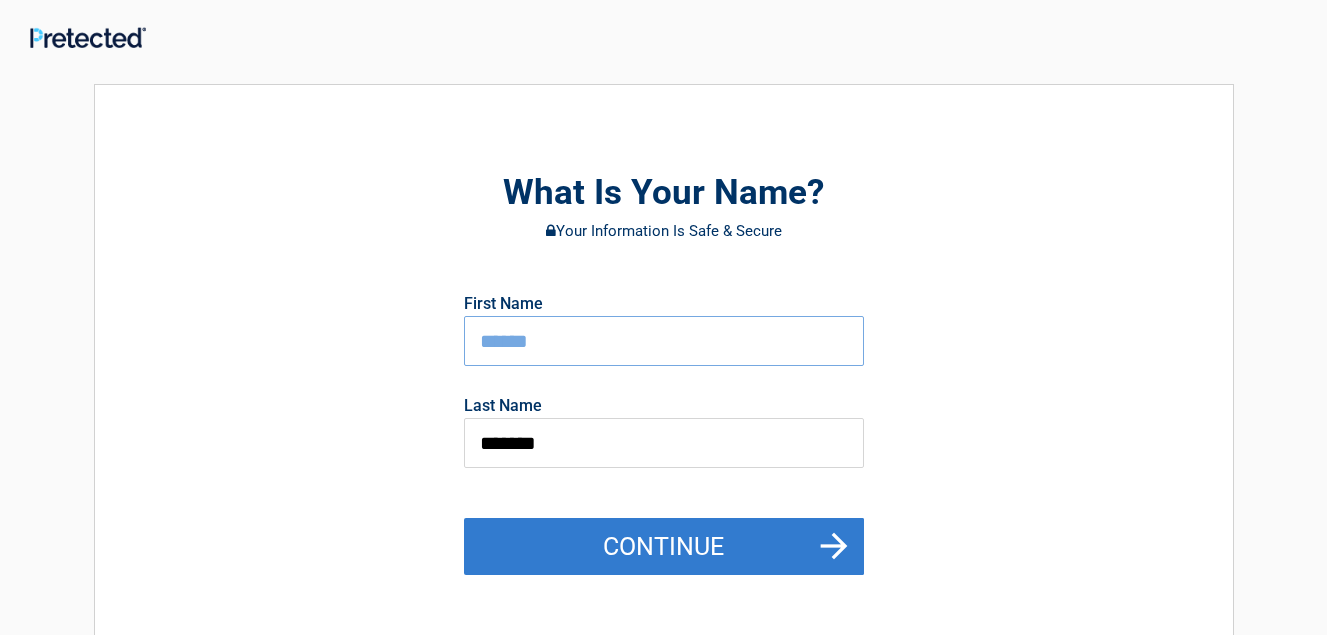 click on "Continue" at bounding box center [664, 547] 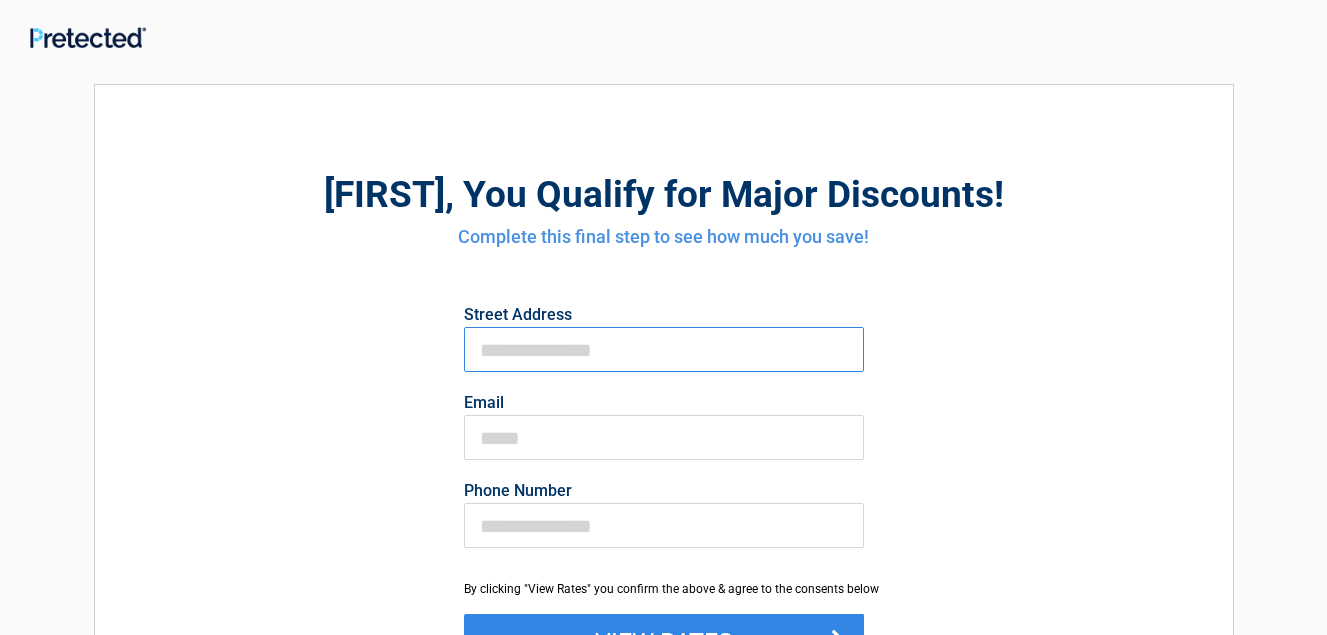 click on "First Name" at bounding box center [664, 349] 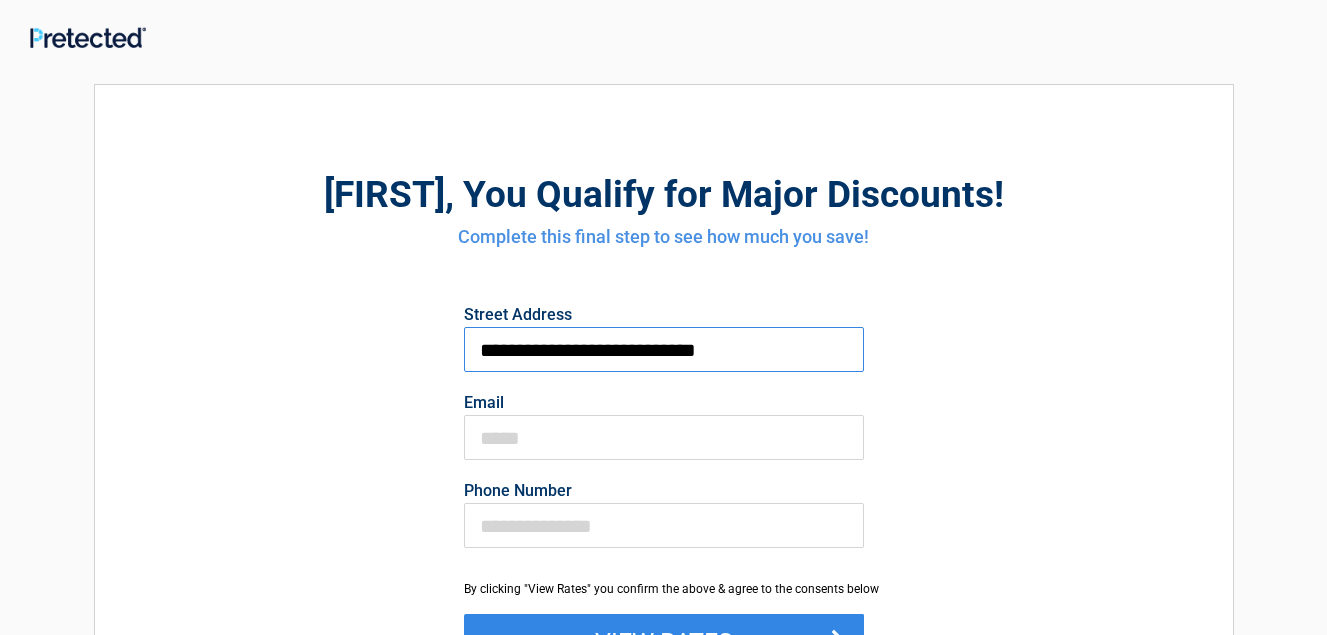 type on "**********" 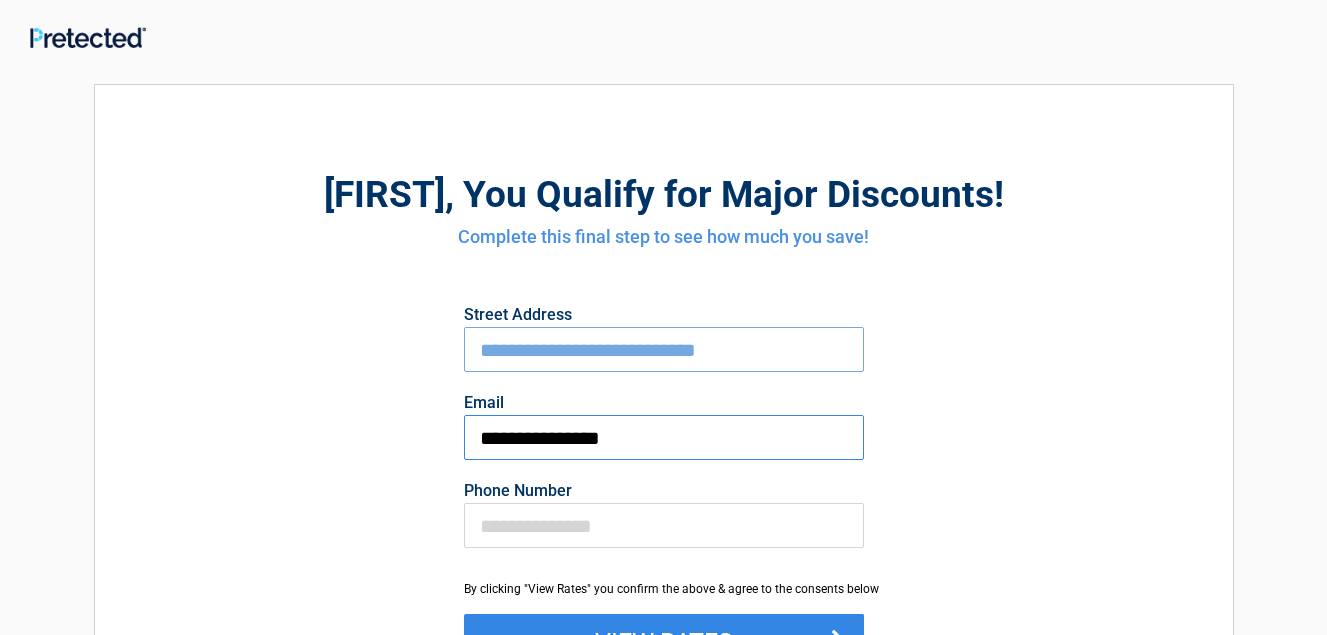 type on "**********" 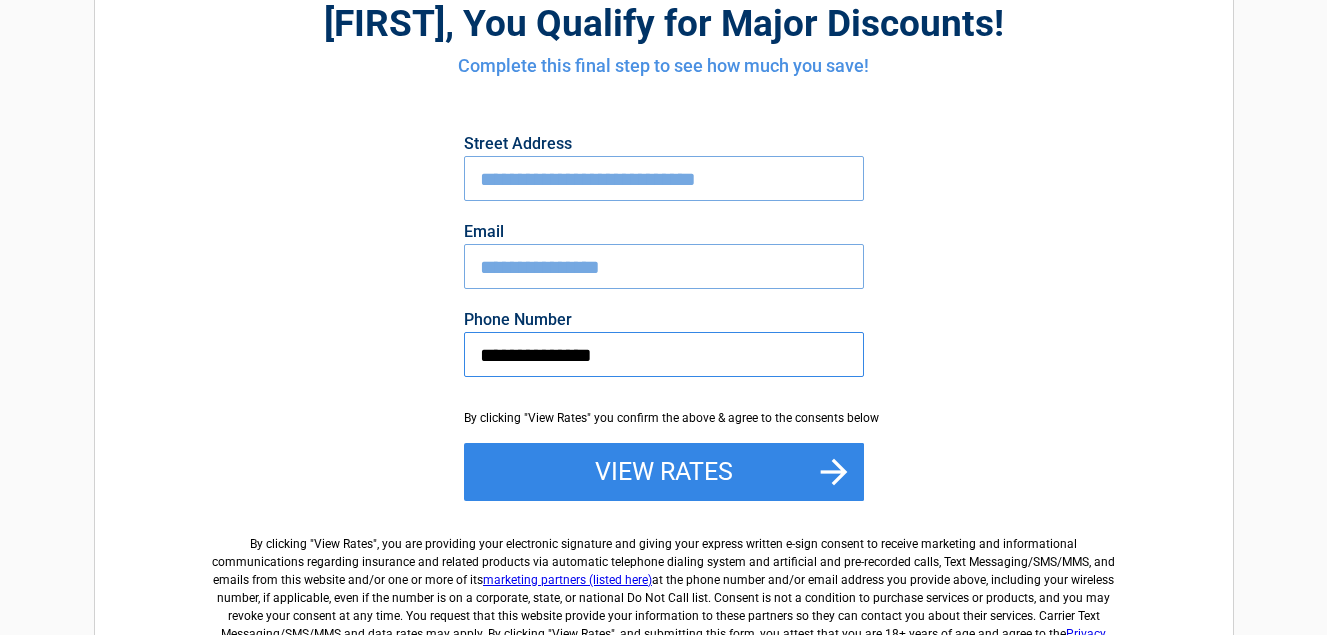 scroll, scrollTop: 200, scrollLeft: 0, axis: vertical 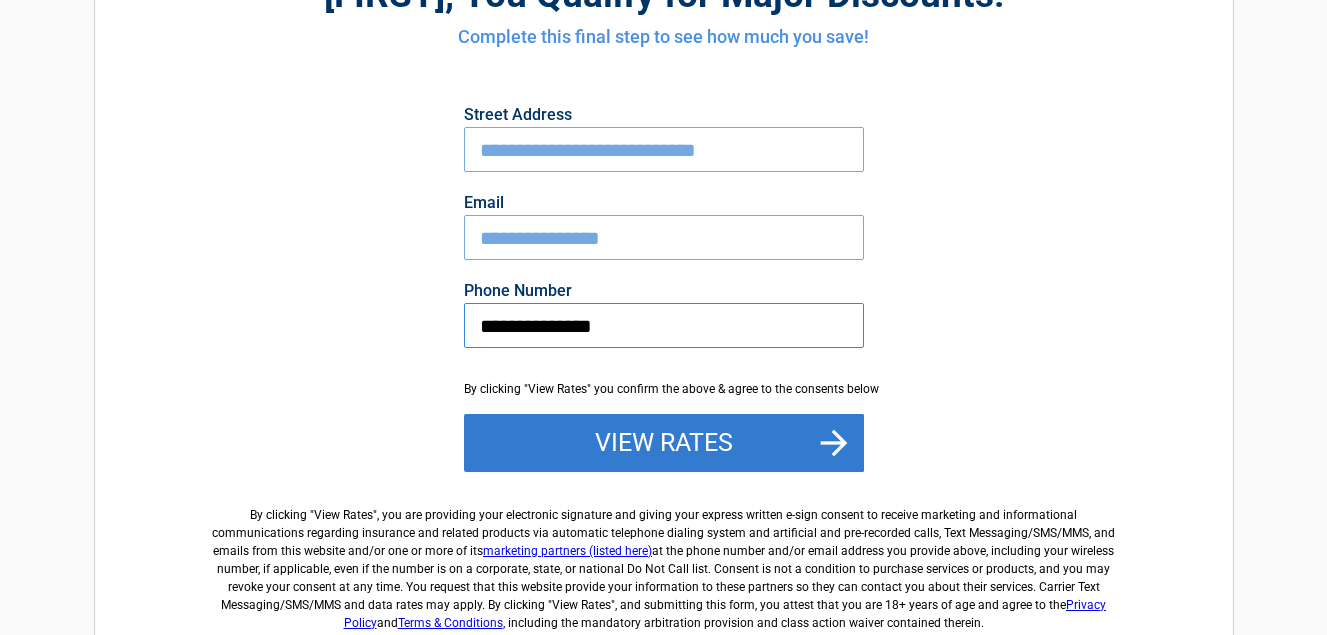 type on "**********" 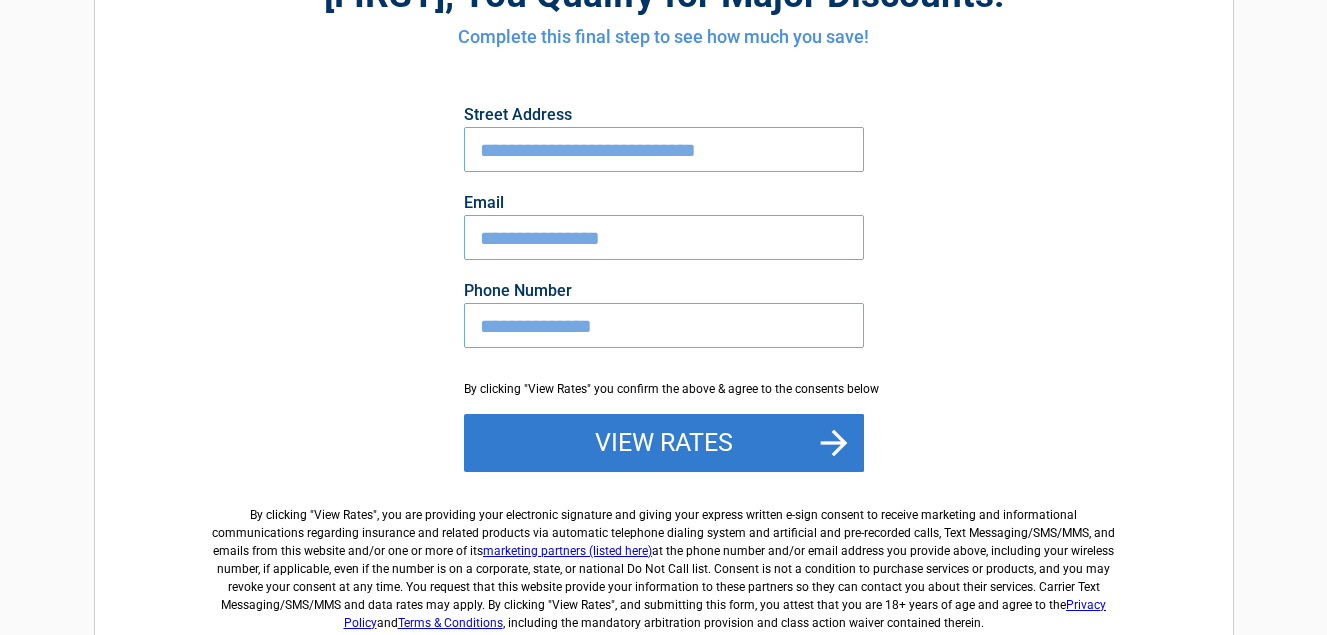 click on "View Rates" at bounding box center [664, 443] 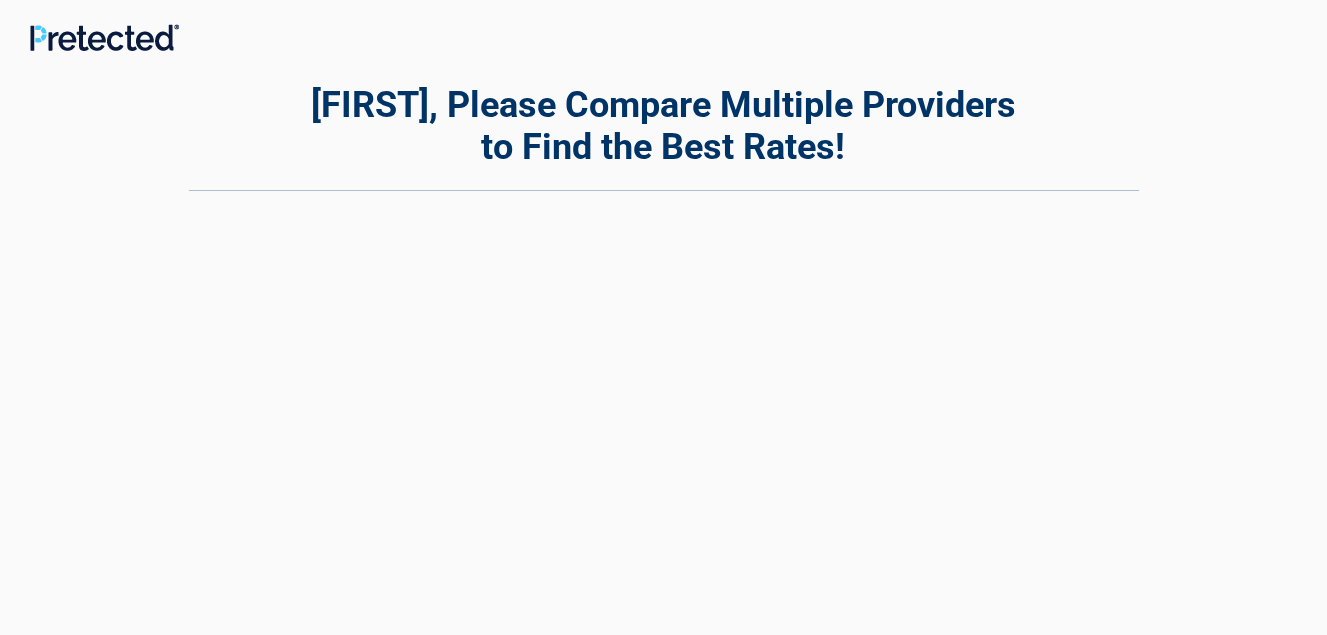 scroll, scrollTop: 0, scrollLeft: 0, axis: both 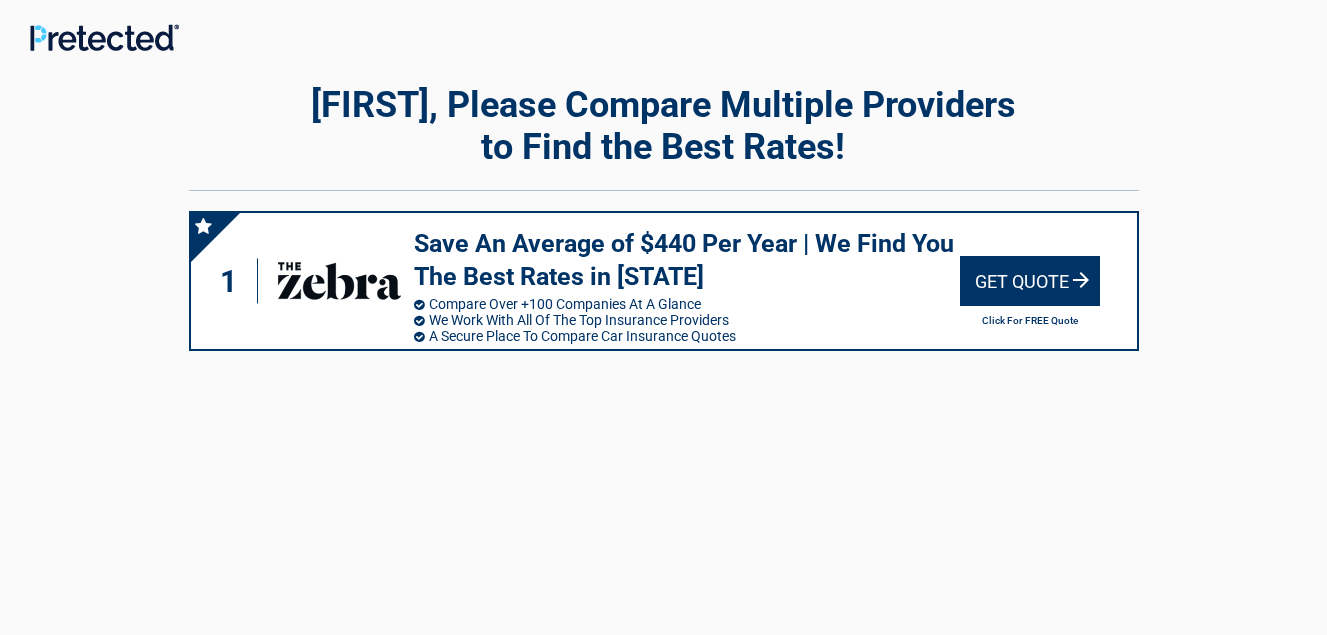 click on "Get Quote" at bounding box center (1030, 281) 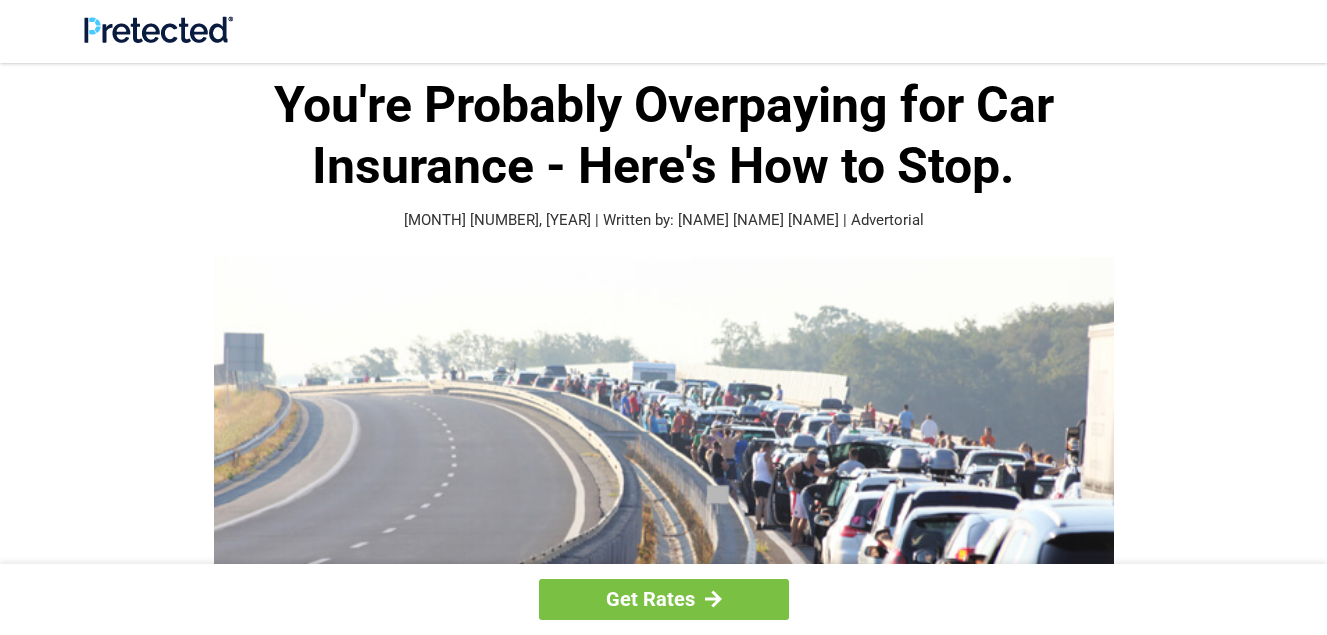 scroll, scrollTop: 0, scrollLeft: 0, axis: both 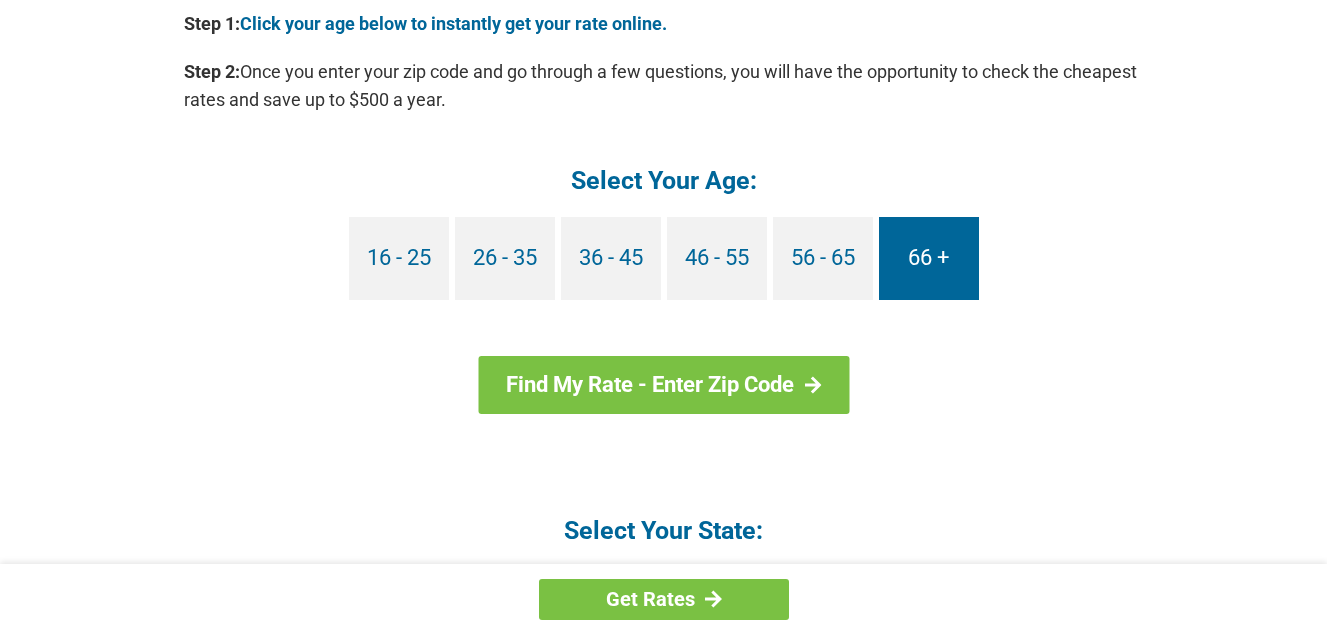 click on "66 +" at bounding box center (929, 258) 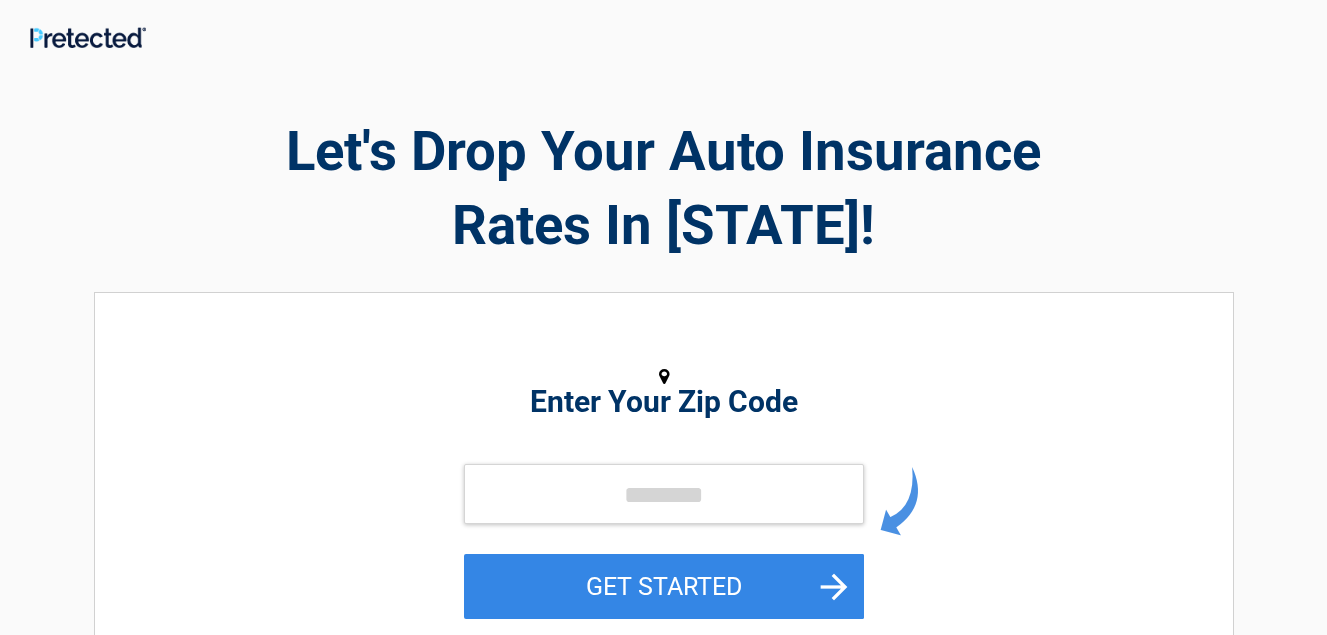 scroll, scrollTop: 0, scrollLeft: 0, axis: both 